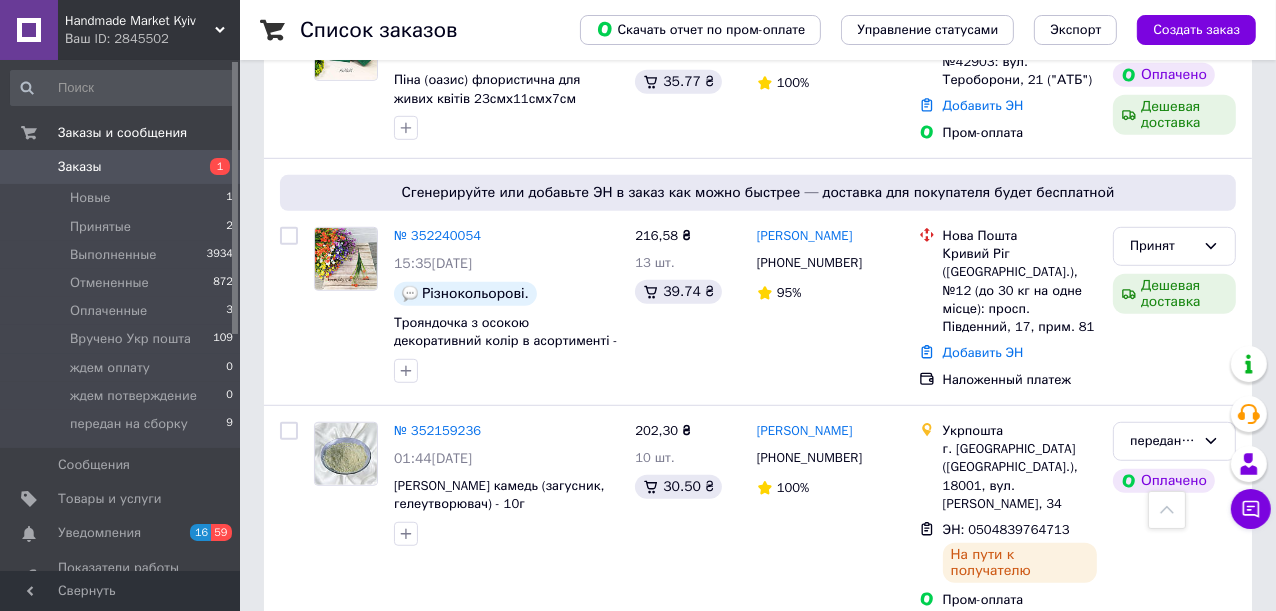 scroll, scrollTop: 1000, scrollLeft: 0, axis: vertical 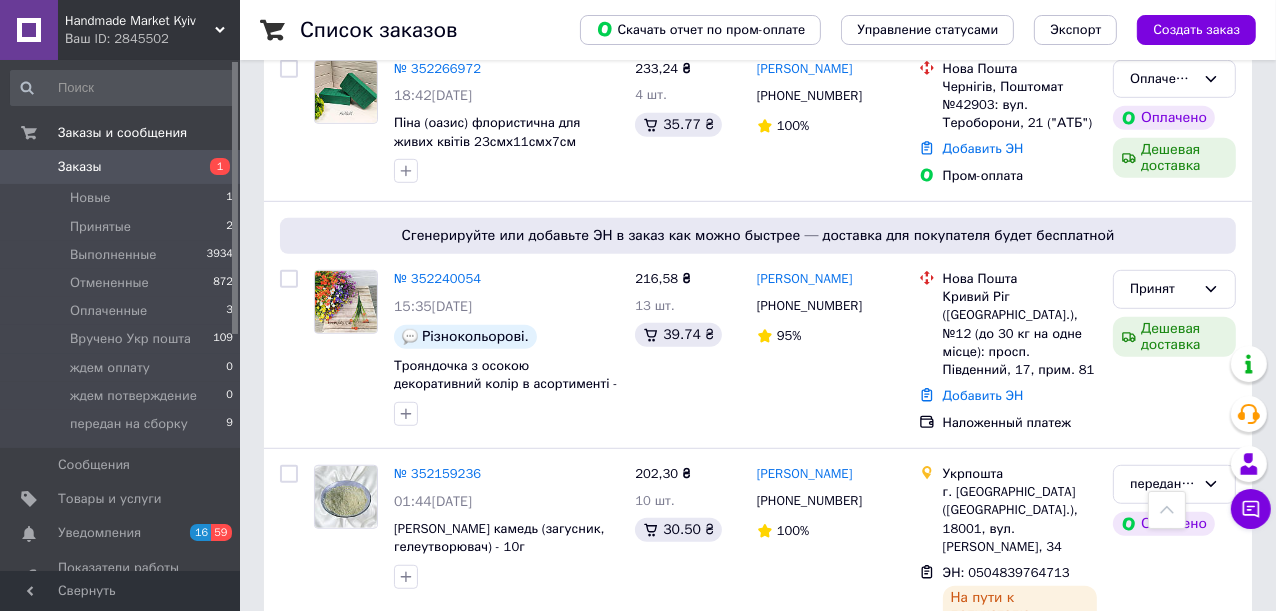 click on "№ 352240054" at bounding box center (437, 279) 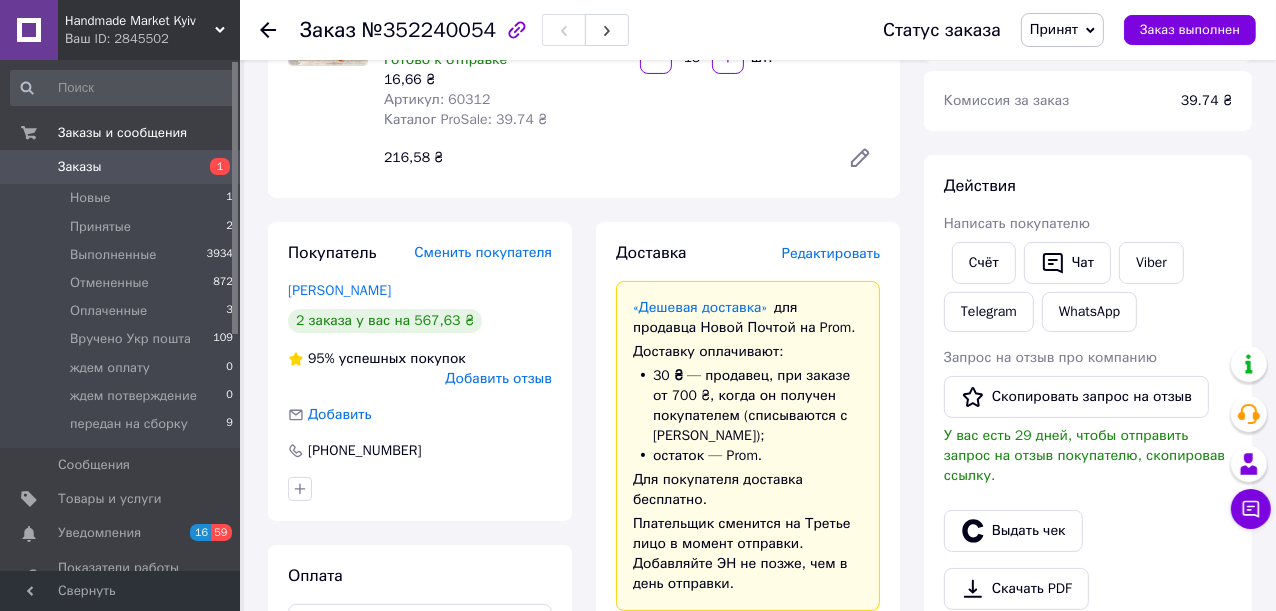 scroll, scrollTop: 363, scrollLeft: 0, axis: vertical 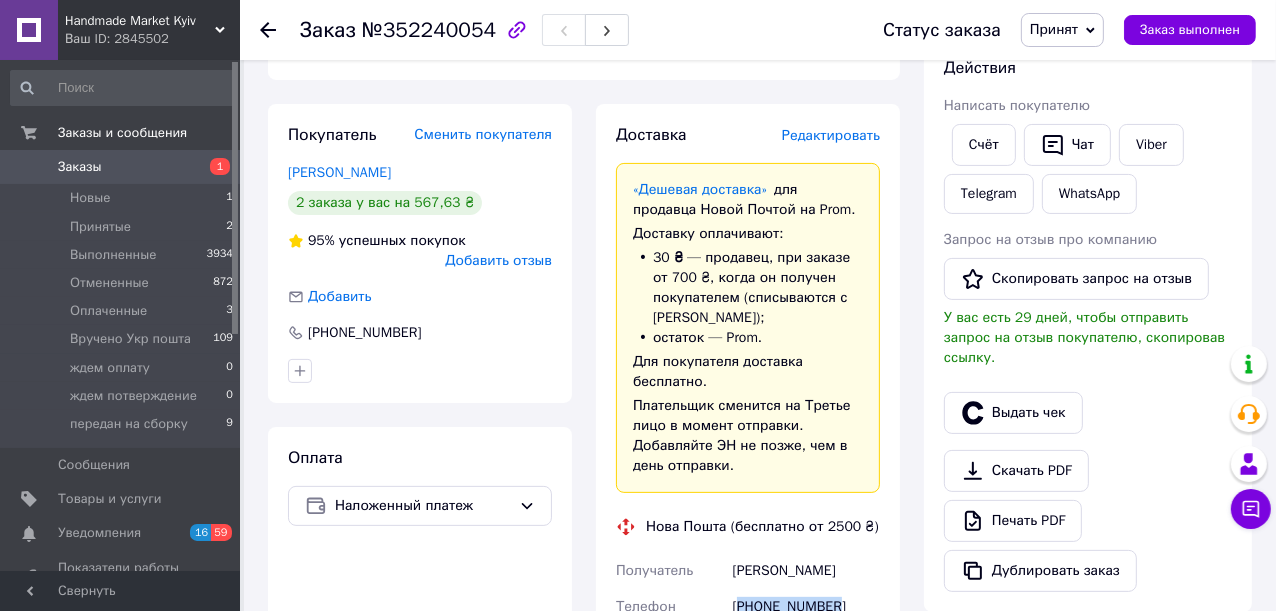 drag, startPoint x: 840, startPoint y: 579, endPoint x: 738, endPoint y: 574, distance: 102.122475 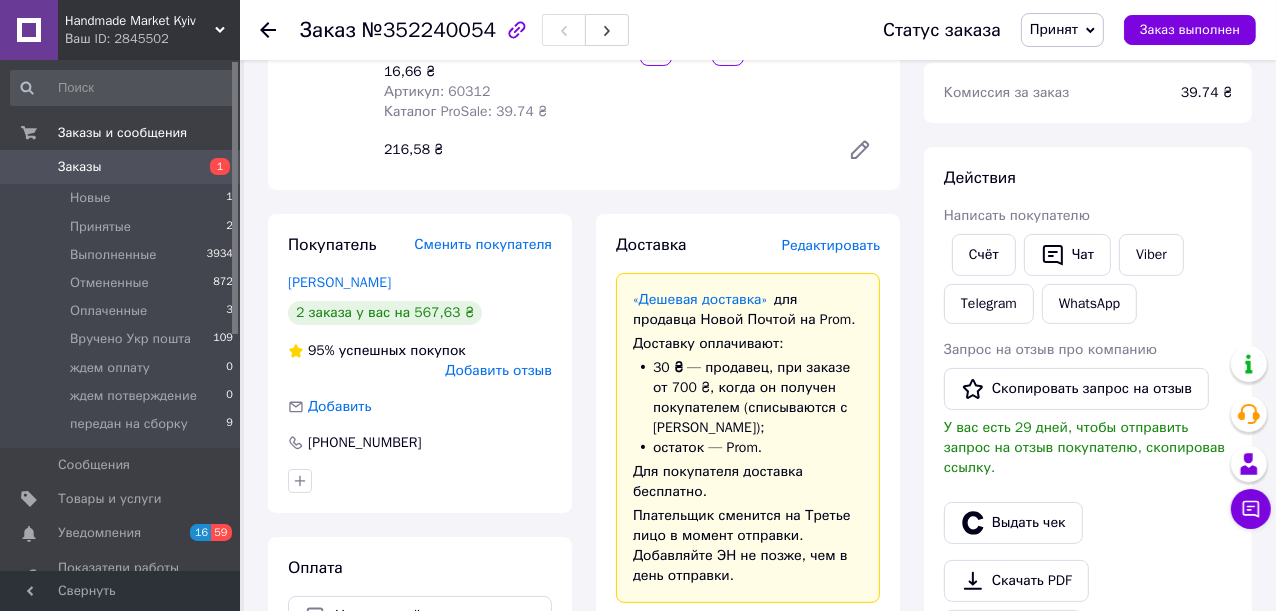 scroll, scrollTop: 181, scrollLeft: 0, axis: vertical 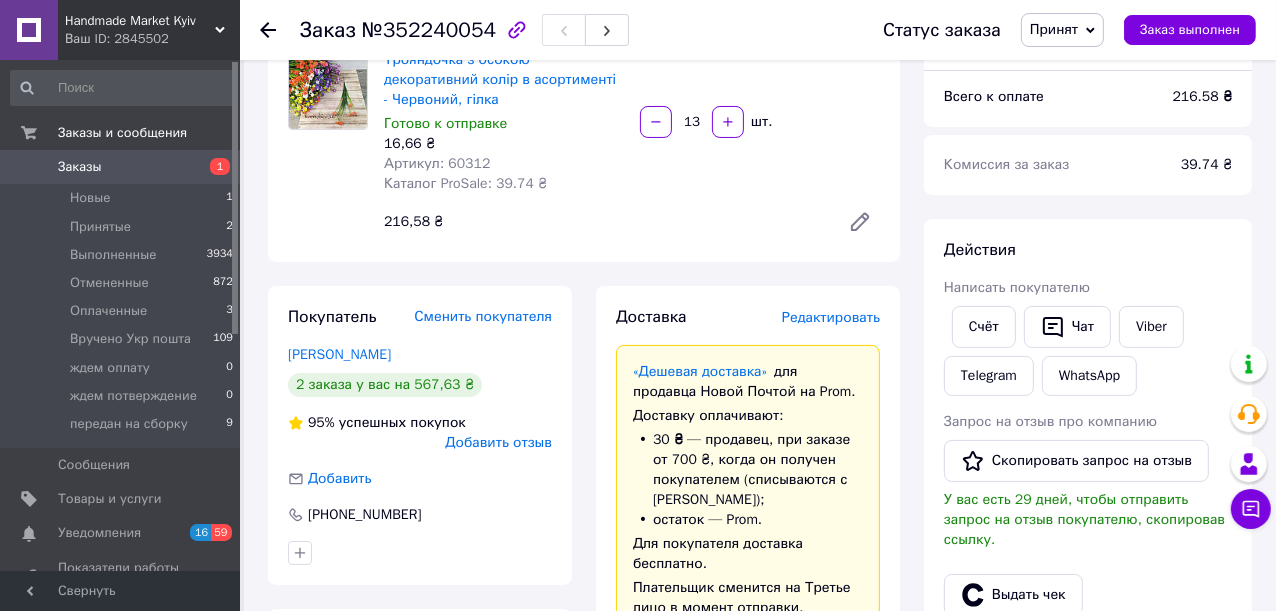 click on "Заказы и сообщения" at bounding box center (122, 133) 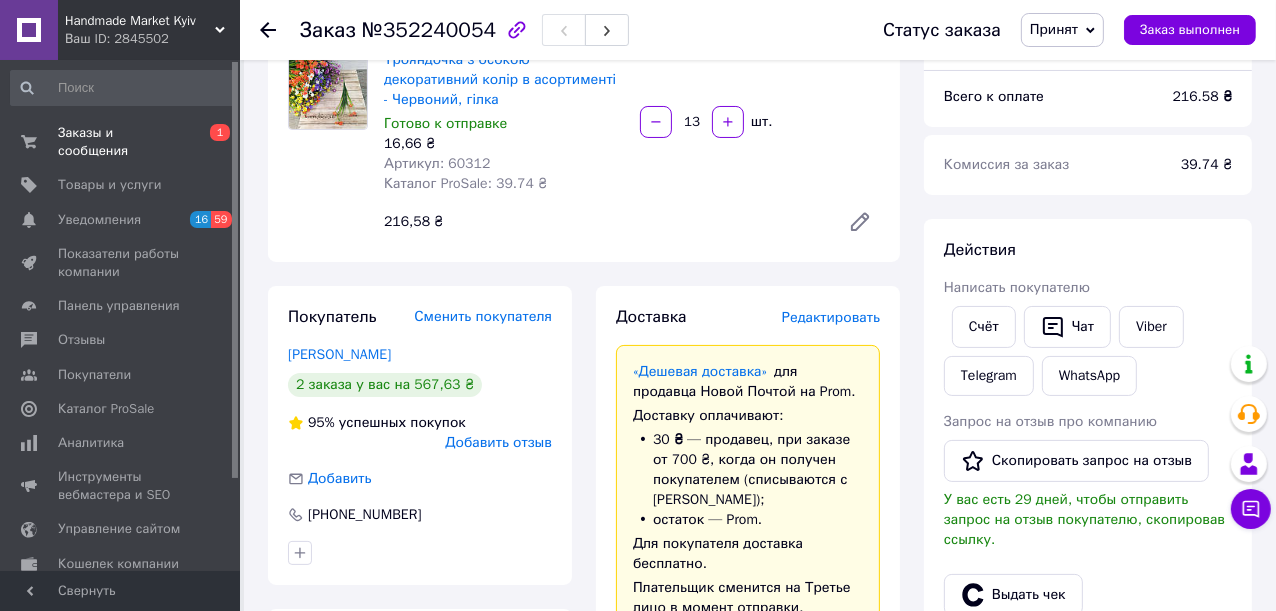 click on "Заказы и сообщения" at bounding box center [121, 142] 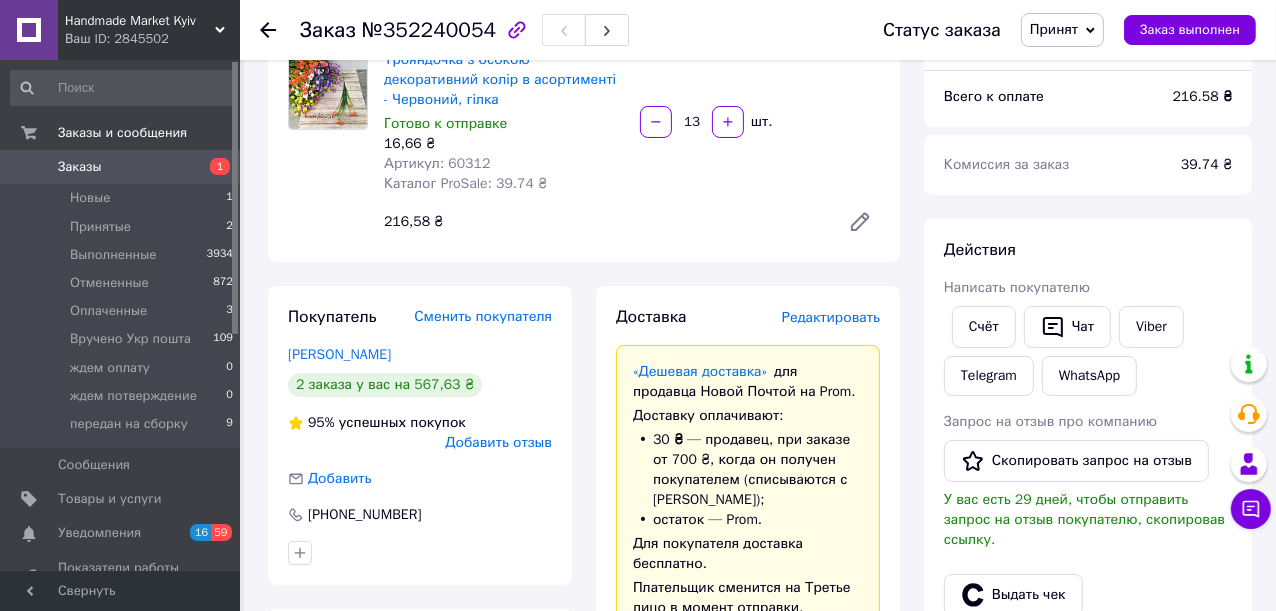 click on "Заказы" at bounding box center [80, 167] 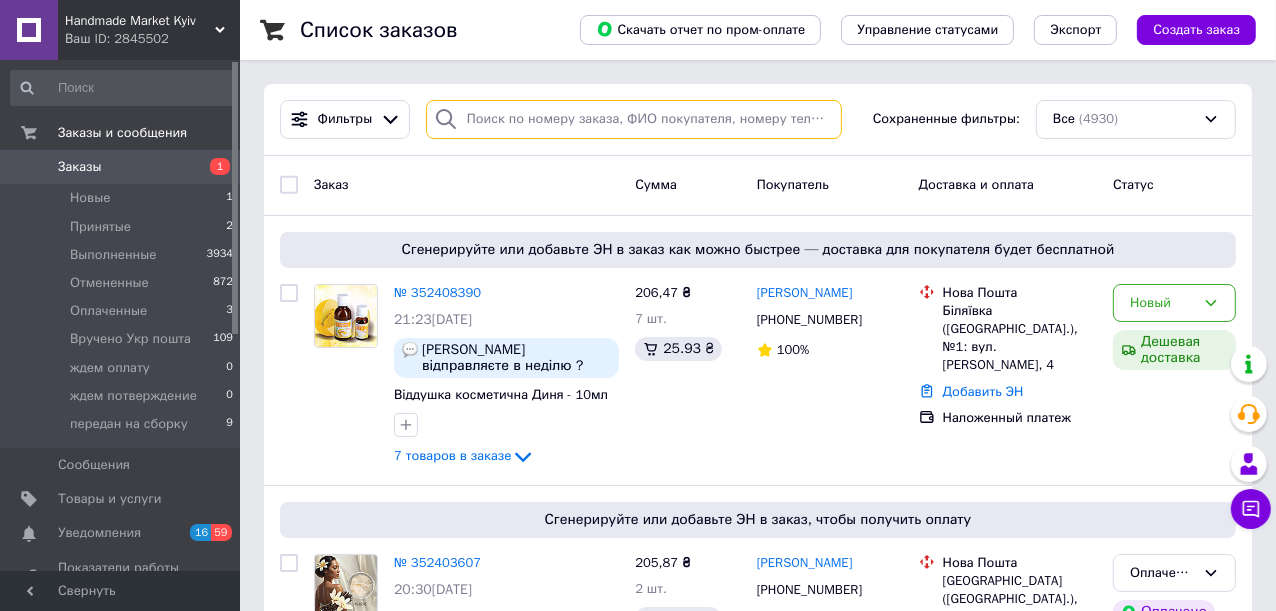 click at bounding box center (634, 119) 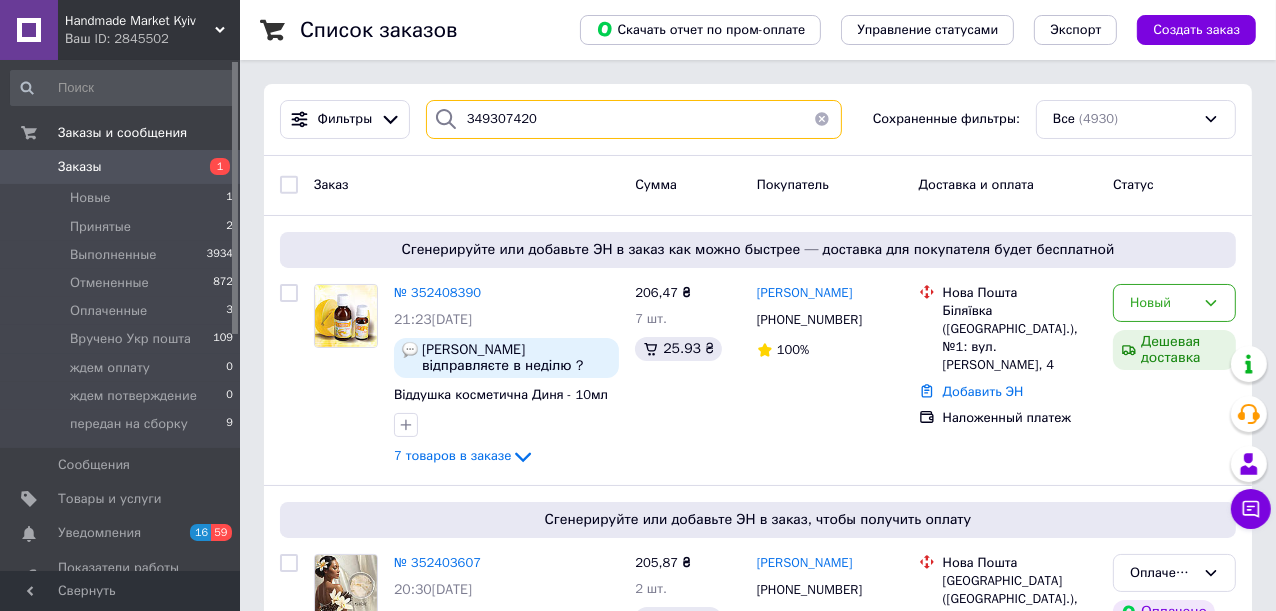type on "349307420" 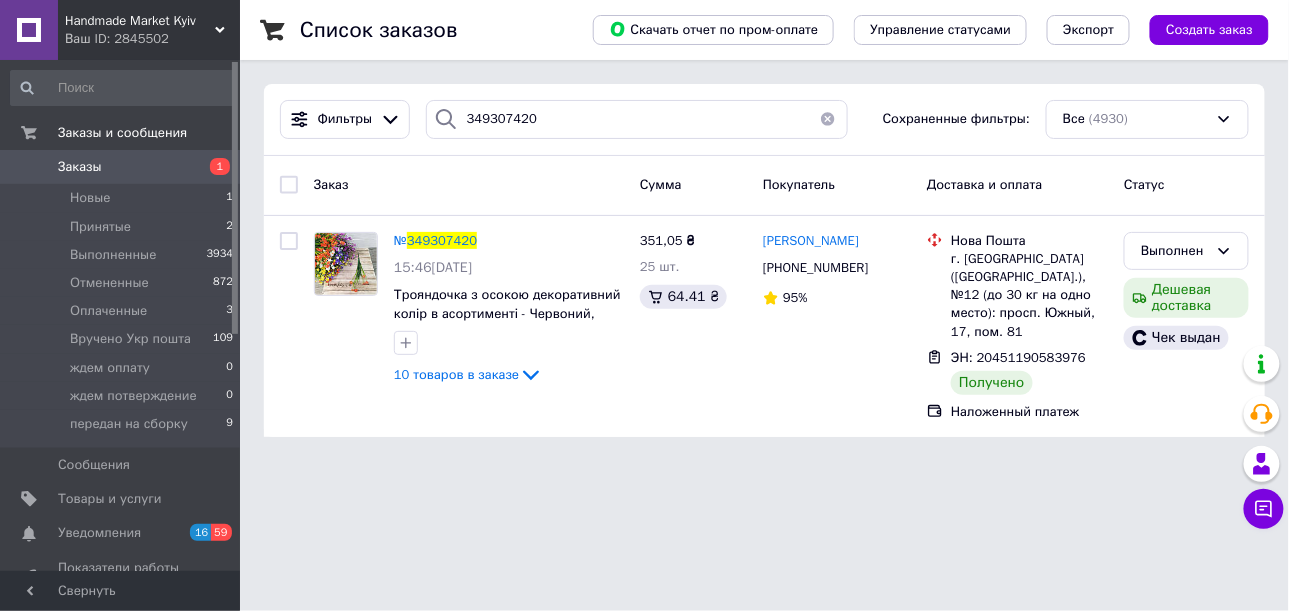 click on "Заказы" at bounding box center (80, 167) 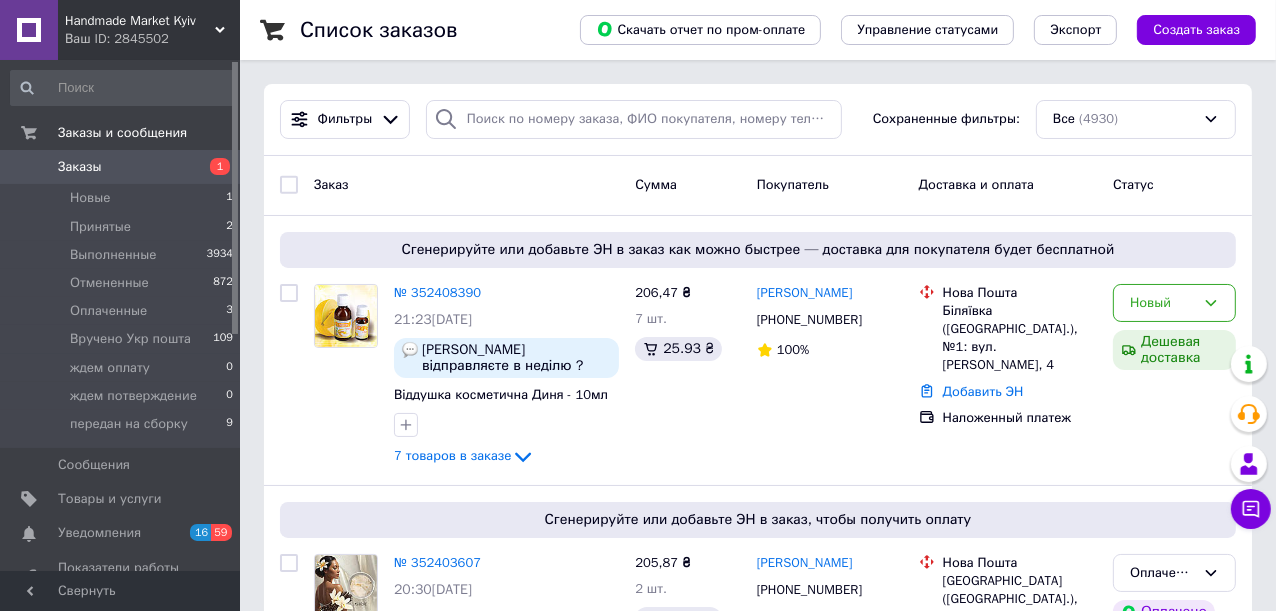 click on "№ 352408390" at bounding box center [437, 292] 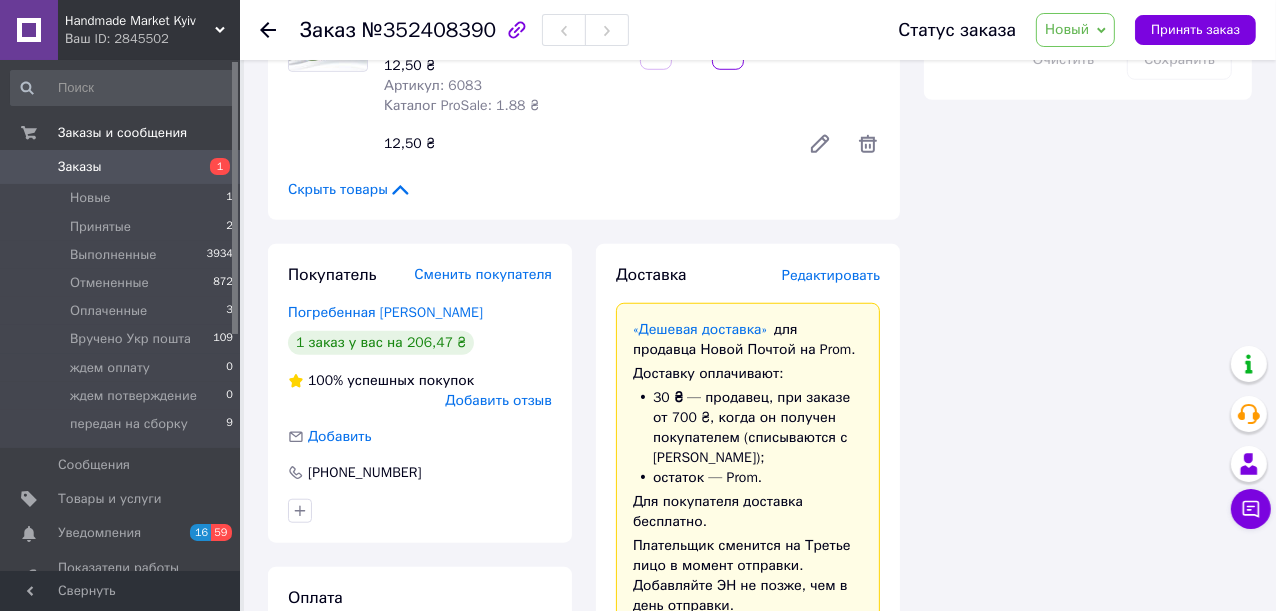 scroll, scrollTop: 1363, scrollLeft: 0, axis: vertical 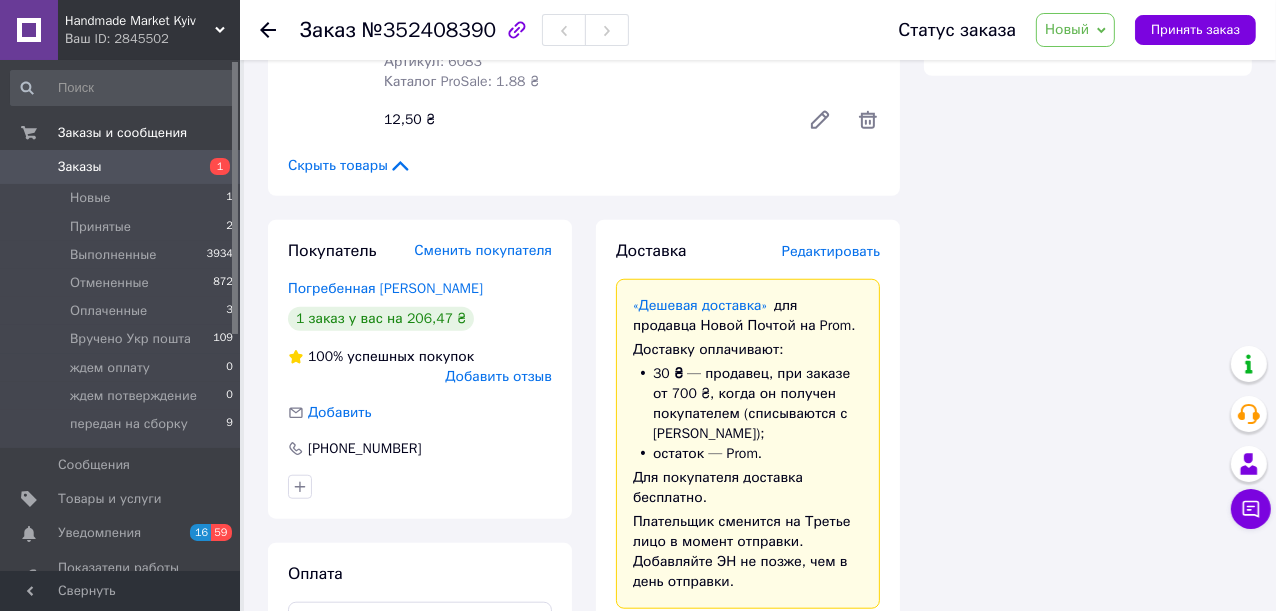 drag, startPoint x: 837, startPoint y: 487, endPoint x: 736, endPoint y: 488, distance: 101.00495 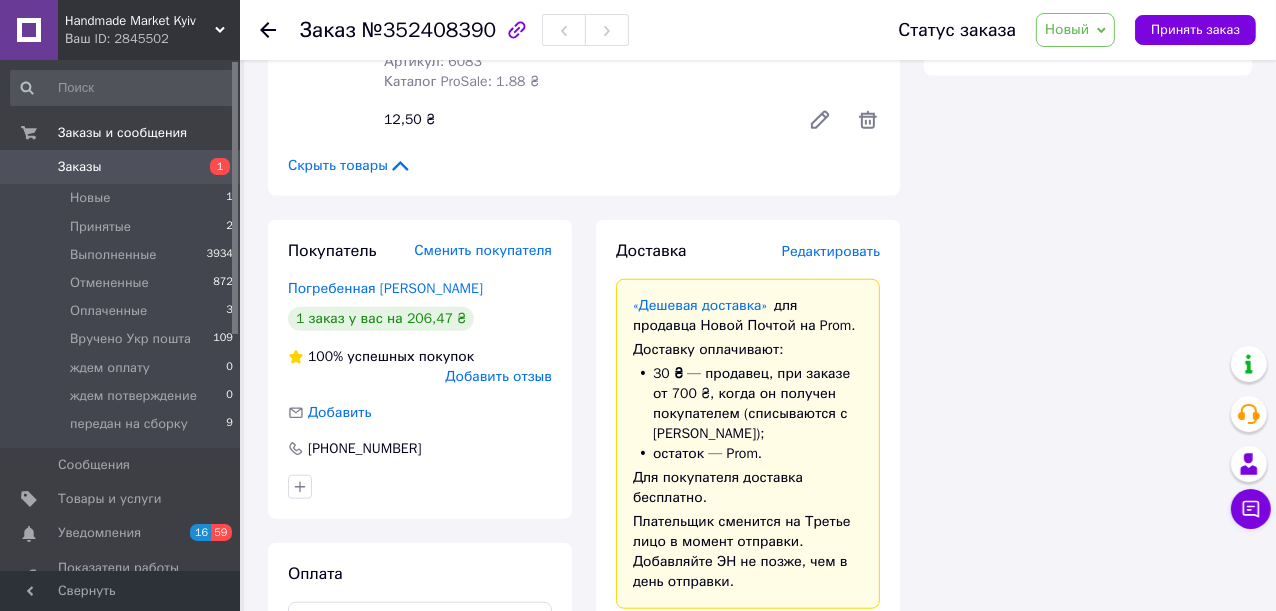 copy on "[PHONE_NUMBER]" 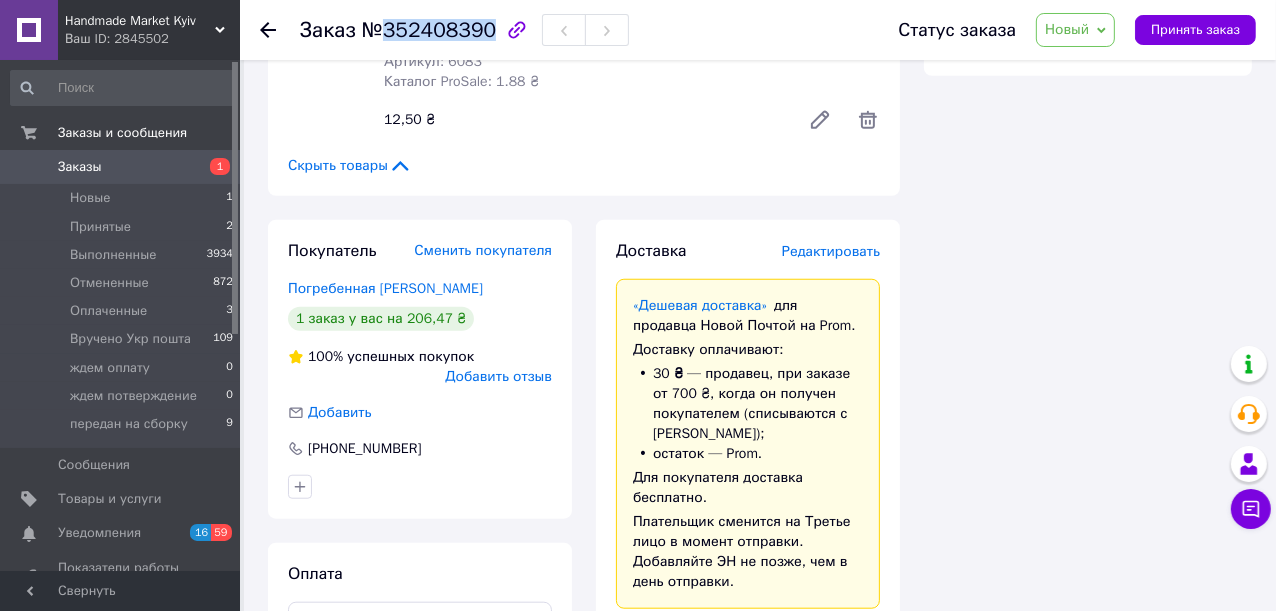 drag, startPoint x: 382, startPoint y: 31, endPoint x: 482, endPoint y: 48, distance: 101.43471 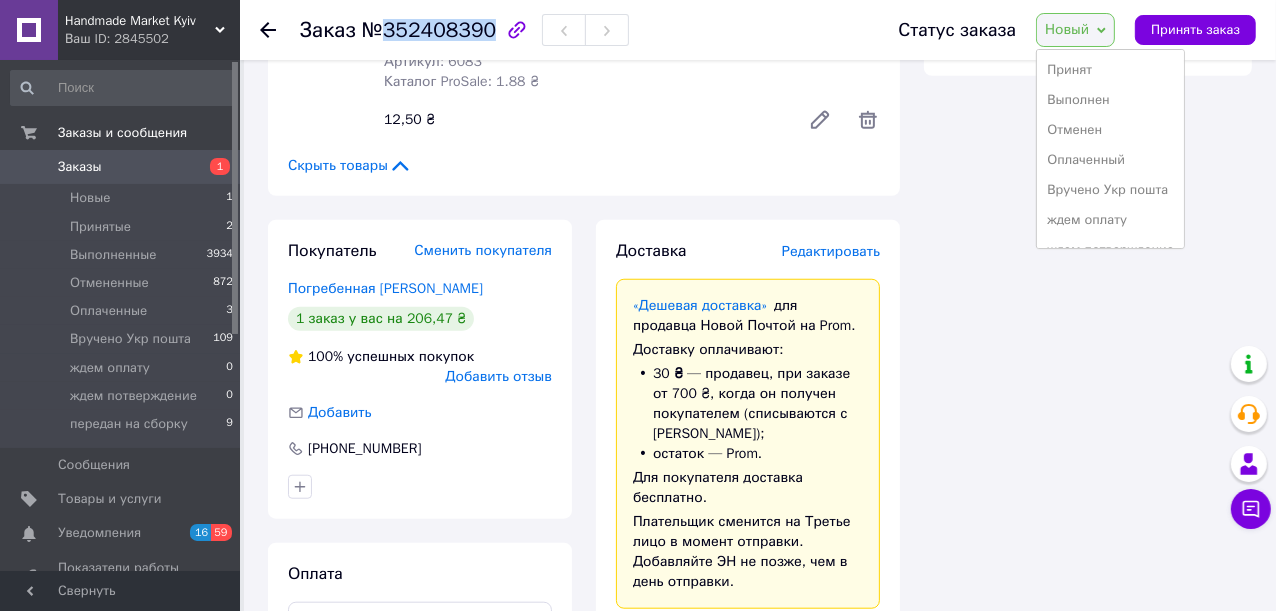 scroll, scrollTop: 51, scrollLeft: 0, axis: vertical 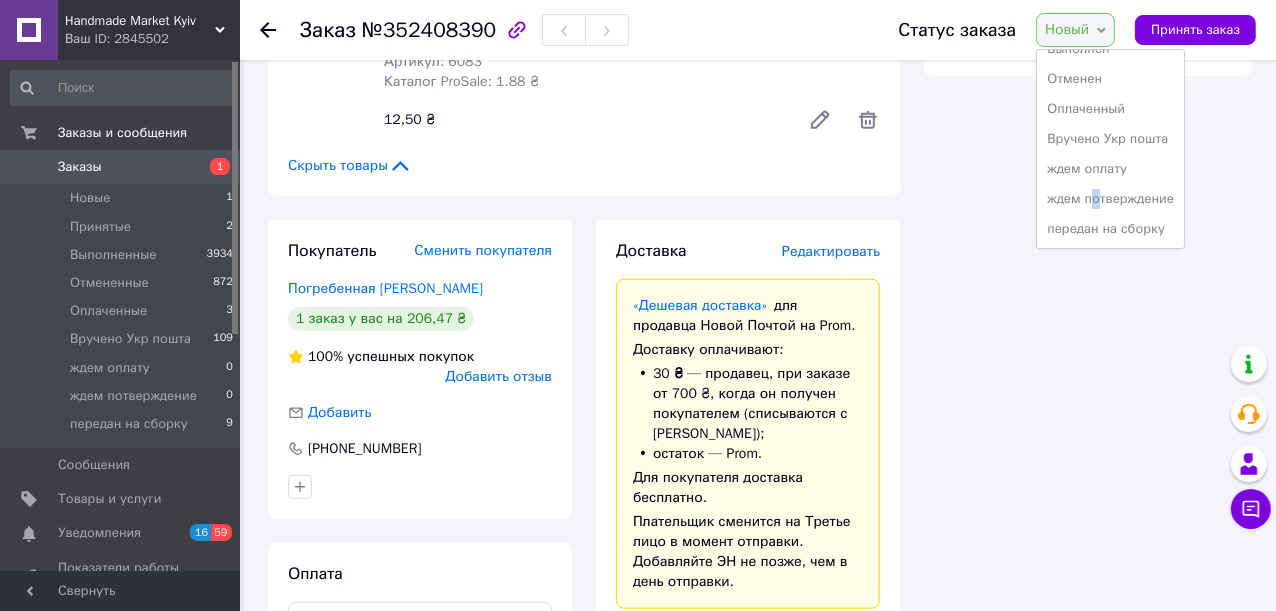 click on "ждем потверждение" at bounding box center [1110, 199] 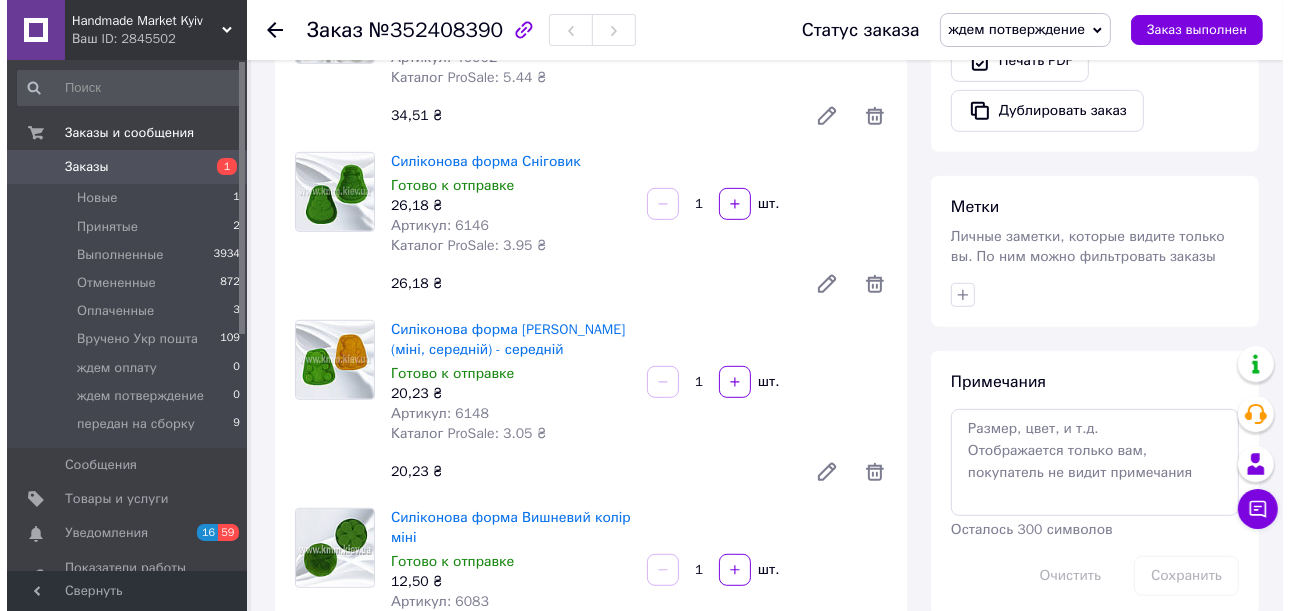 scroll, scrollTop: 1090, scrollLeft: 0, axis: vertical 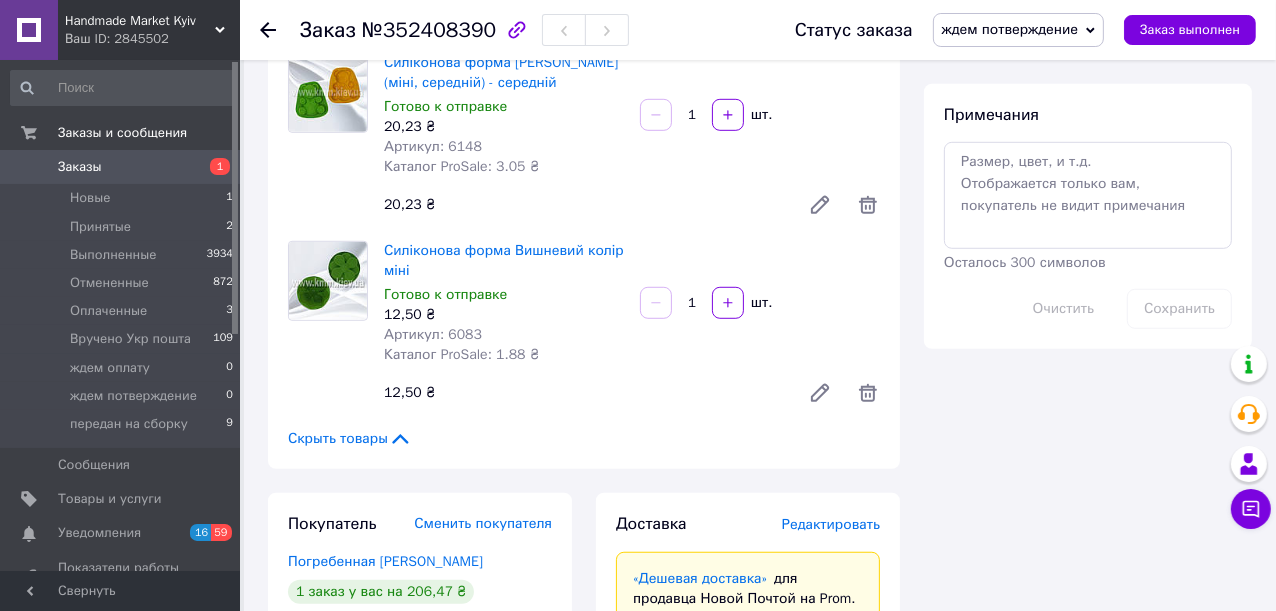 click on "Доставка Редактировать" at bounding box center [748, 524] 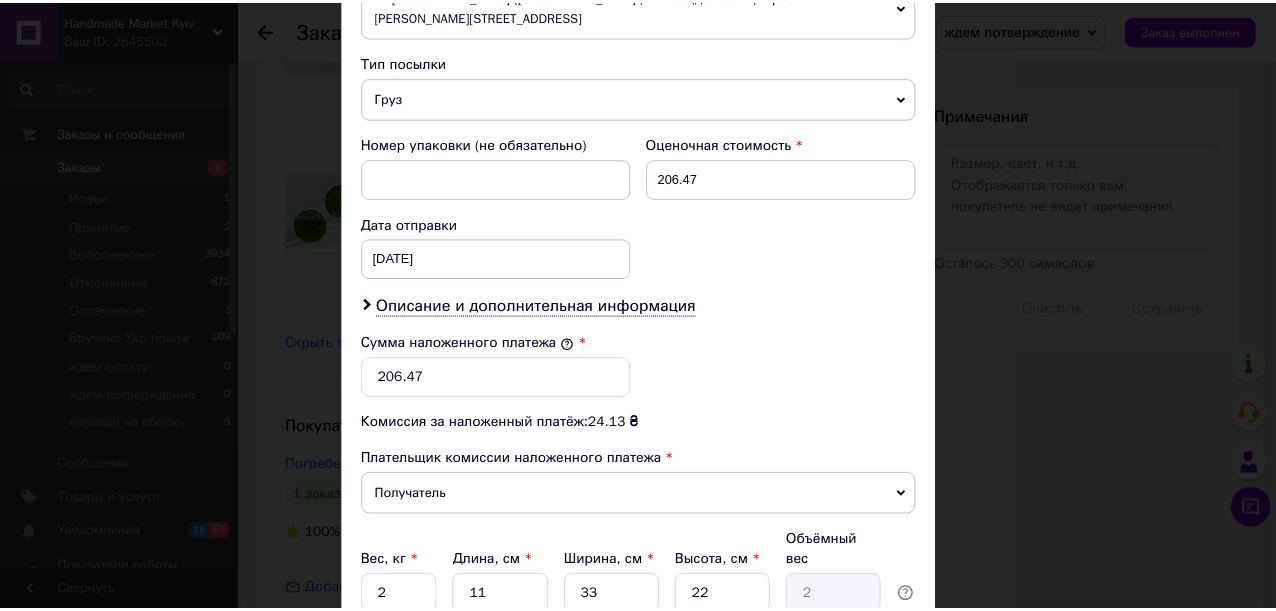 scroll, scrollTop: 904, scrollLeft: 0, axis: vertical 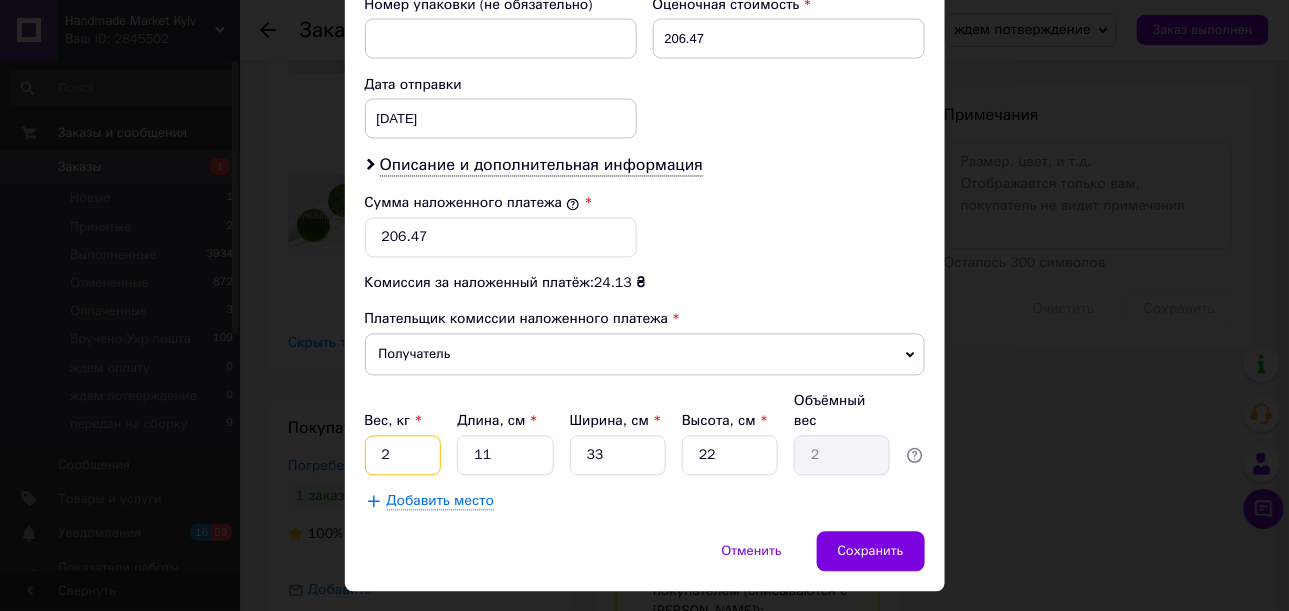 click on "Способ доставки Нова Пошта (бесплатно от 2500 ₴) Плательщик Получатель Отправитель Фамилия получателя Погребенная Имя получателя [PERSON_NAME] Отчество получателя Телефон получателя [PHONE_NUMBER] Тип доставки В отделении Курьером В почтомате Город г. [GEOGRAPHIC_DATA] ([GEOGRAPHIC_DATA].) Отделение № 1: [STREET_ADDRESS][PERSON_NAME] Место отправки м. [GEOGRAPHIC_DATA] ([GEOGRAPHIC_DATA].): №200 (до 200 кг): просп. [PERSON_NAME][STREET_ADDRESS] Нет совпадений. Попробуйте изменить условия поиска Добавить еще место отправки Тип посылки Груз Документы Номер упаковки (не обязательно) Оценочная стоимость 206.47 Дата отправки [DATE] < 2025 > < > 30" at bounding box center [645, -121] 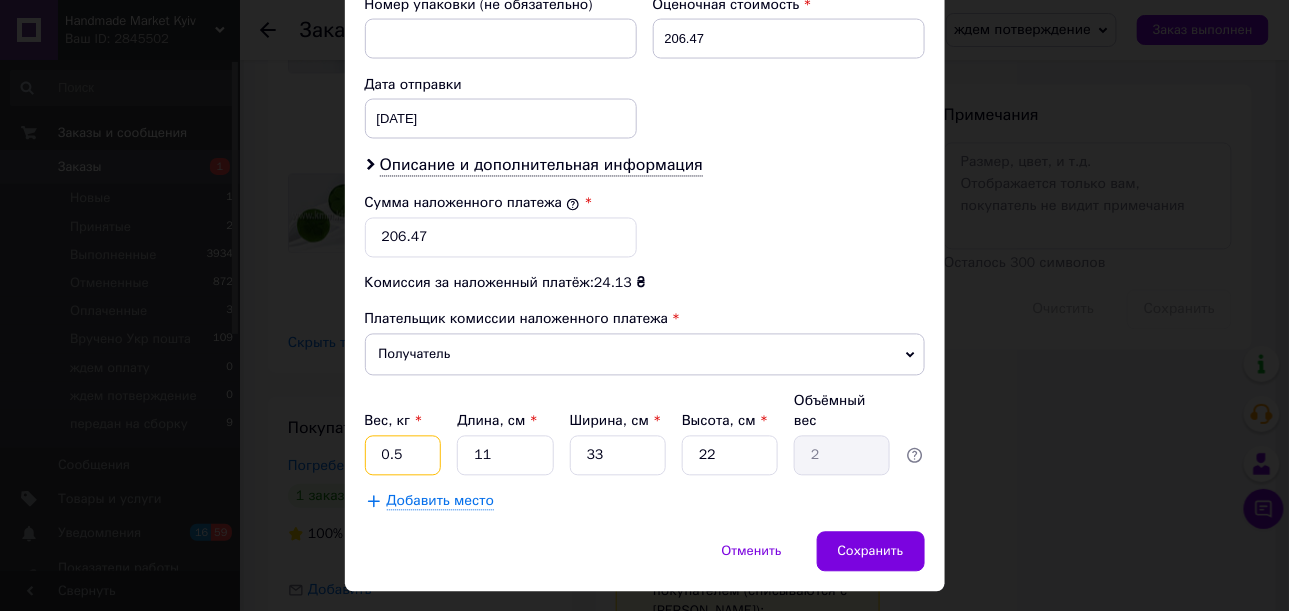 type on "0.5" 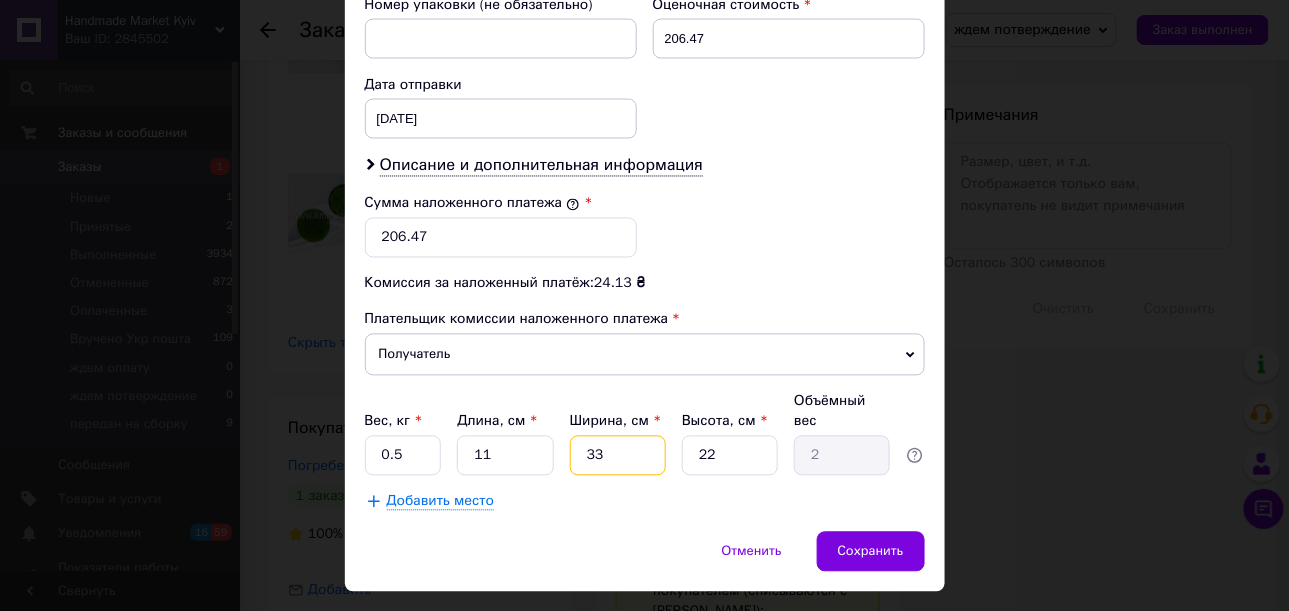 drag, startPoint x: 612, startPoint y: 411, endPoint x: 547, endPoint y: 389, distance: 68.622154 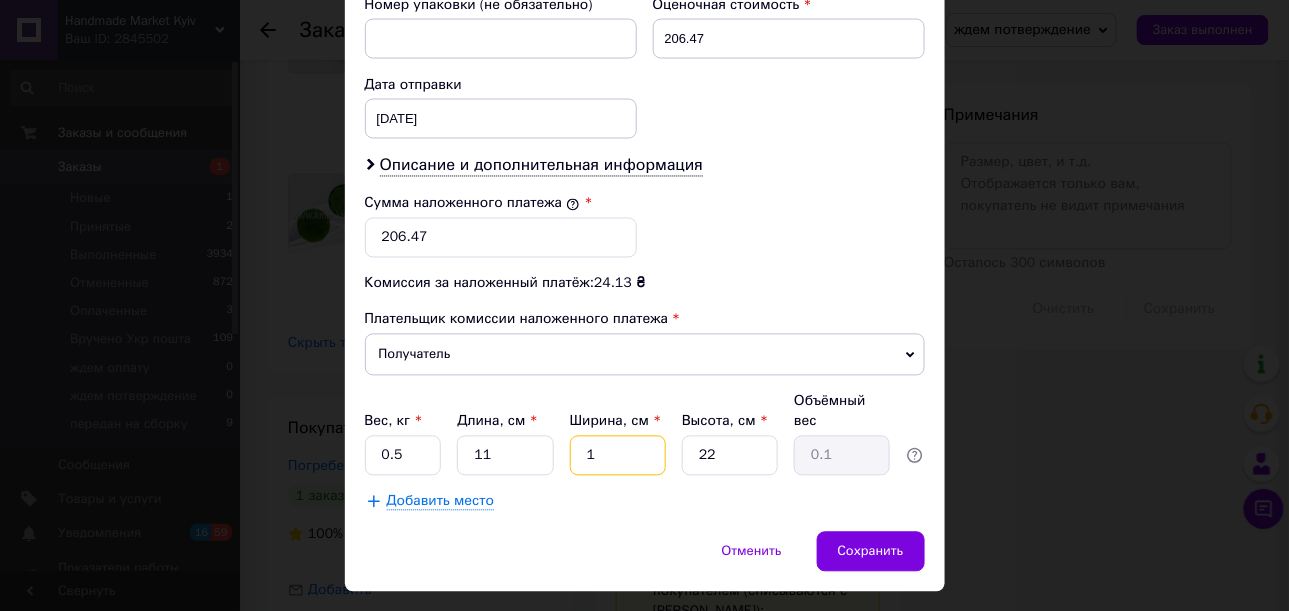 type on "15" 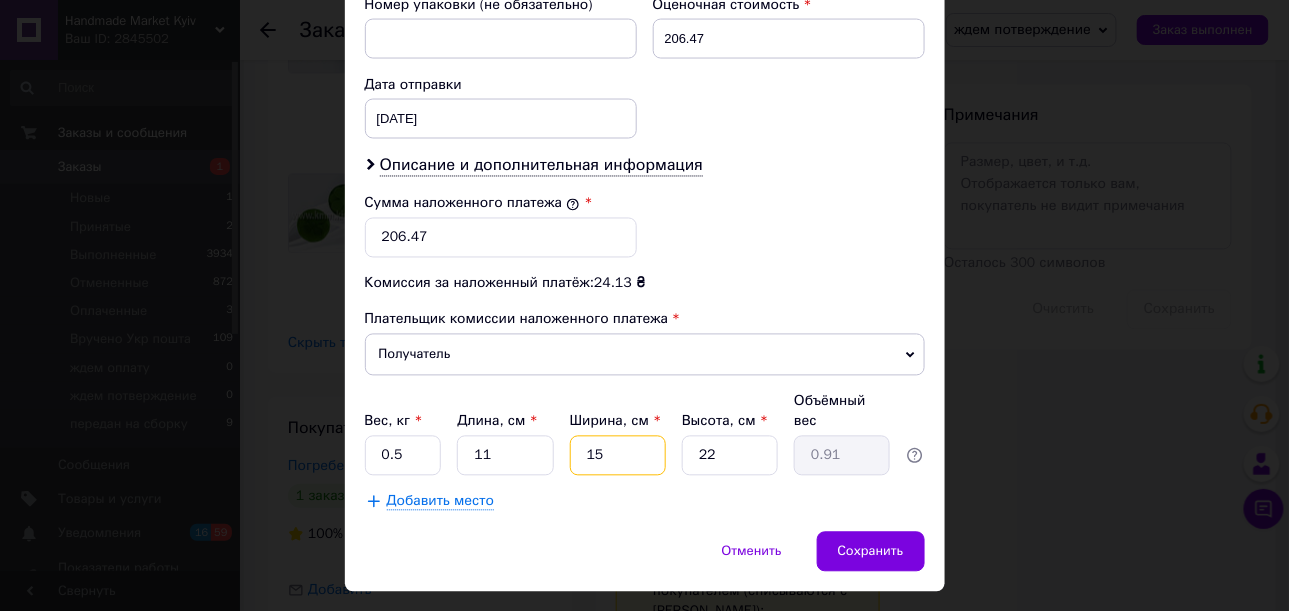 type on "15" 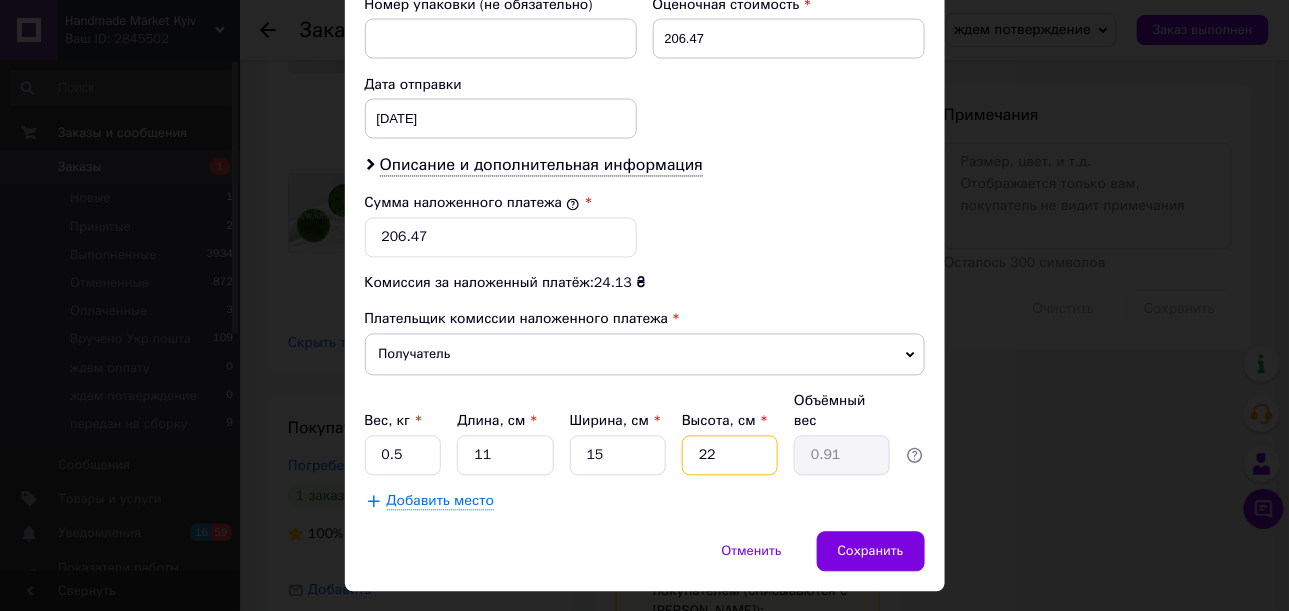 drag, startPoint x: 719, startPoint y: 406, endPoint x: 802, endPoint y: 385, distance: 85.61542 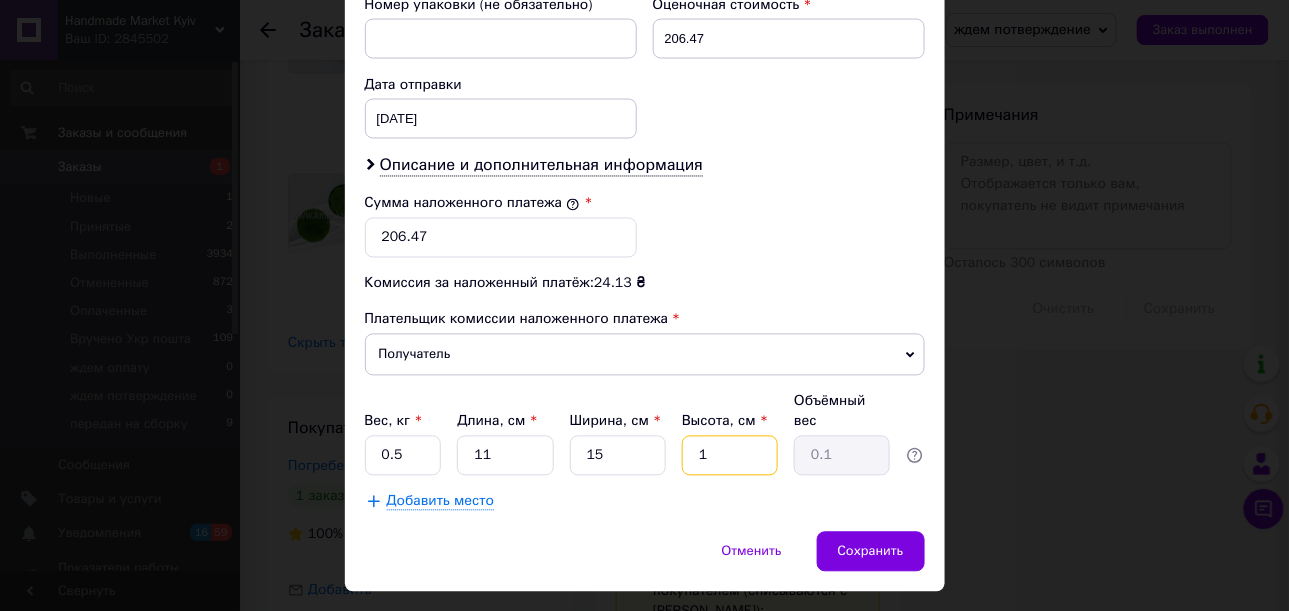 type on "15" 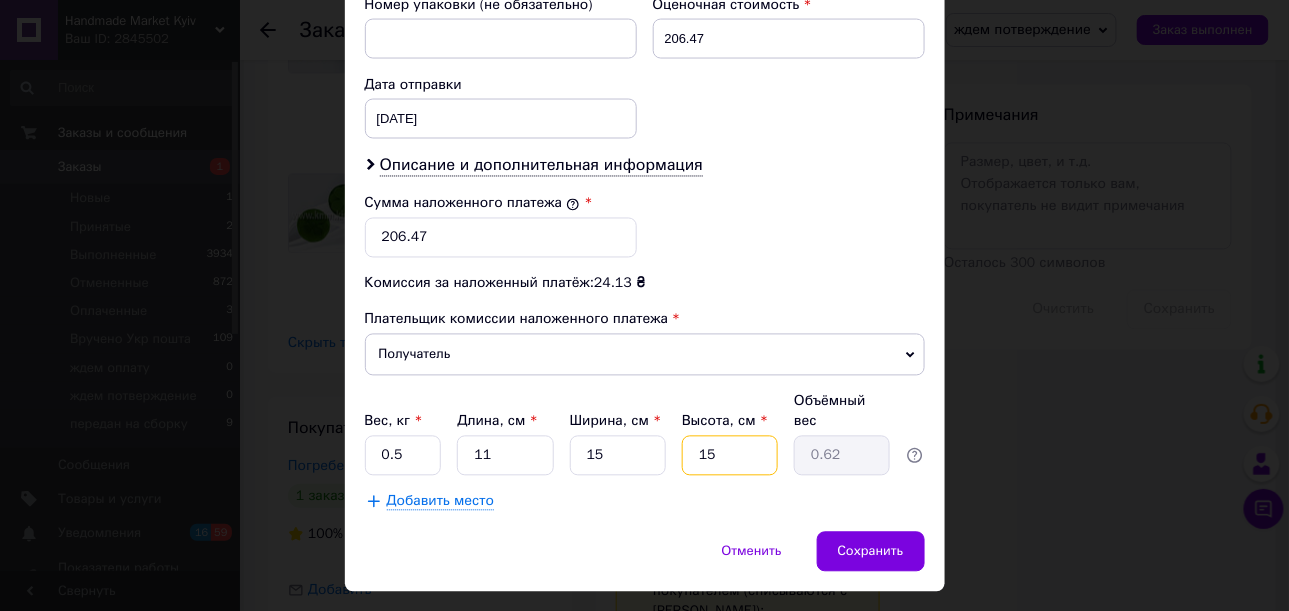 type on "15" 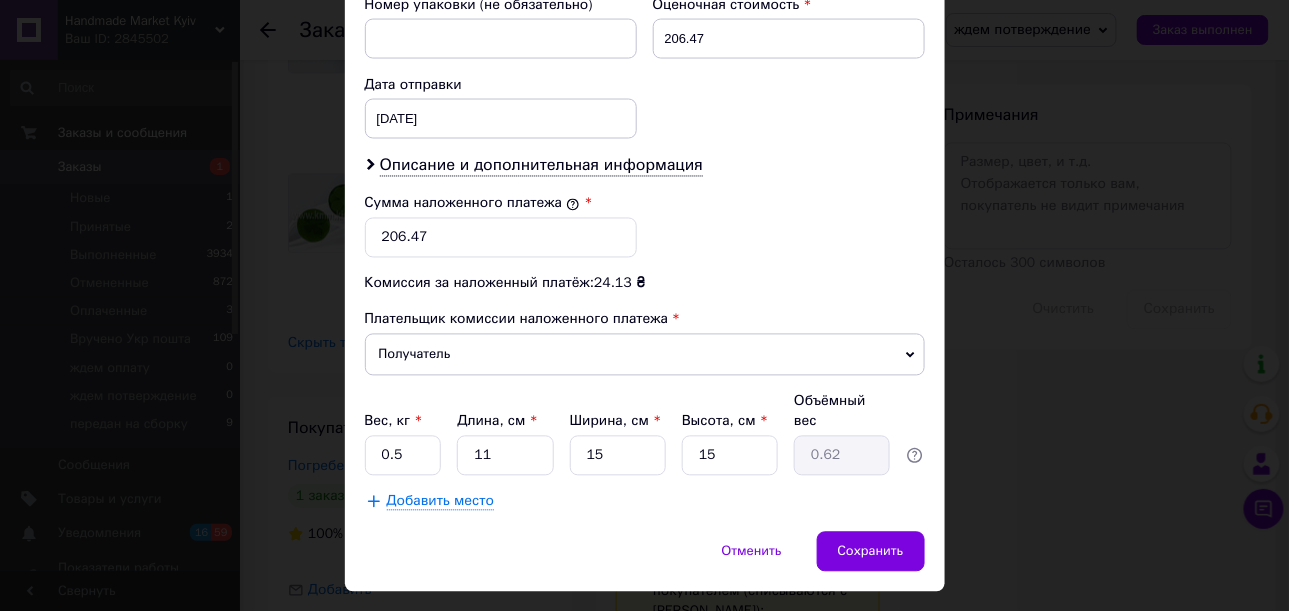 click on "Сохранить" at bounding box center (871, 552) 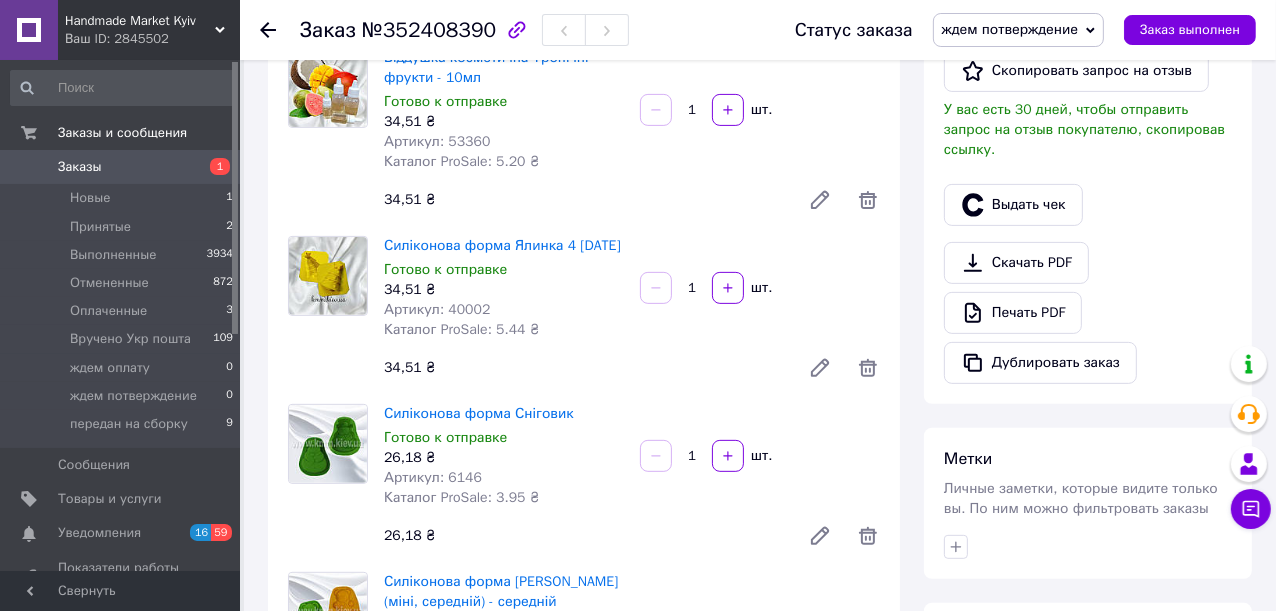 scroll, scrollTop: 545, scrollLeft: 0, axis: vertical 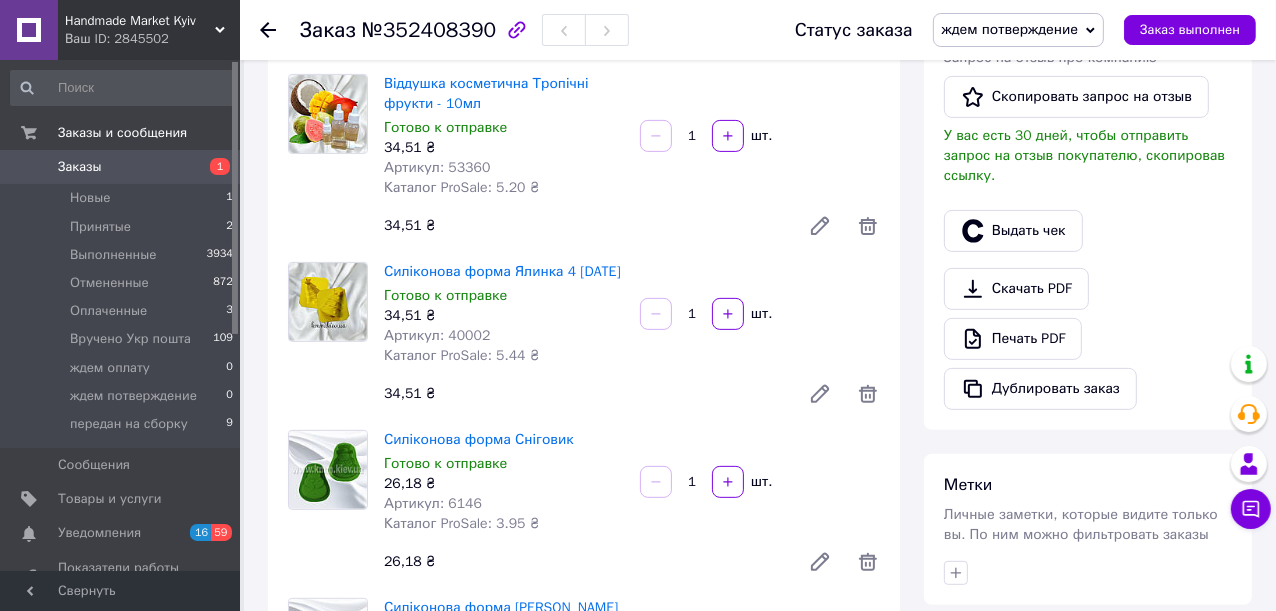 drag, startPoint x: 1093, startPoint y: 23, endPoint x: 1096, endPoint y: 43, distance: 20.22375 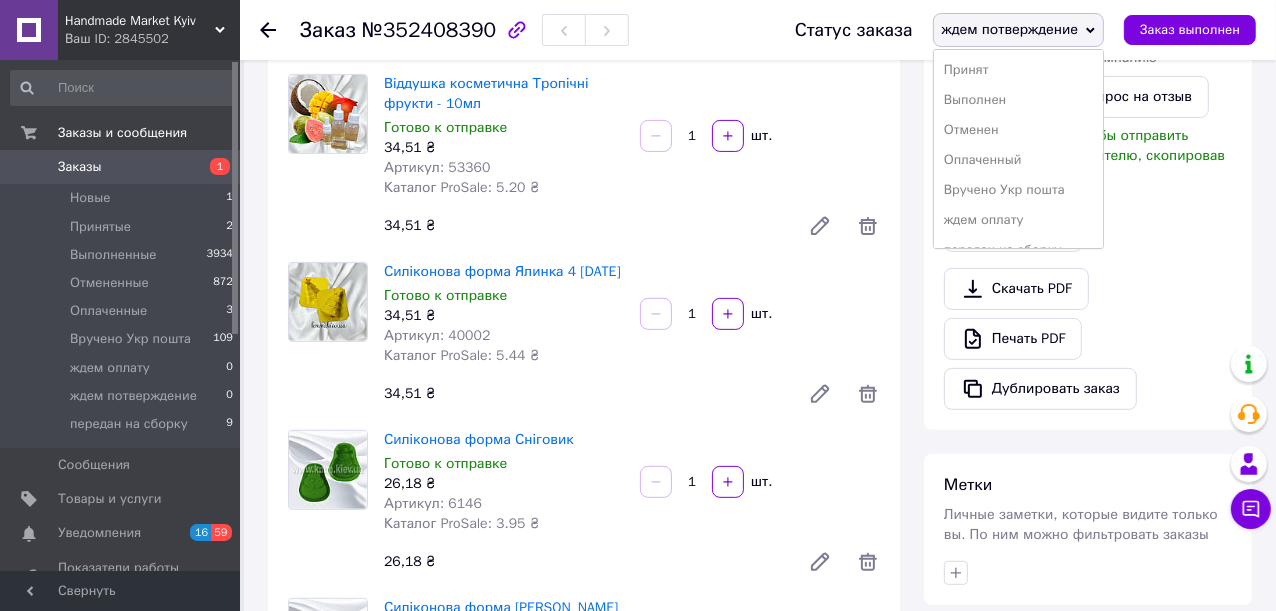 click on "Принят" at bounding box center (1019, 70) 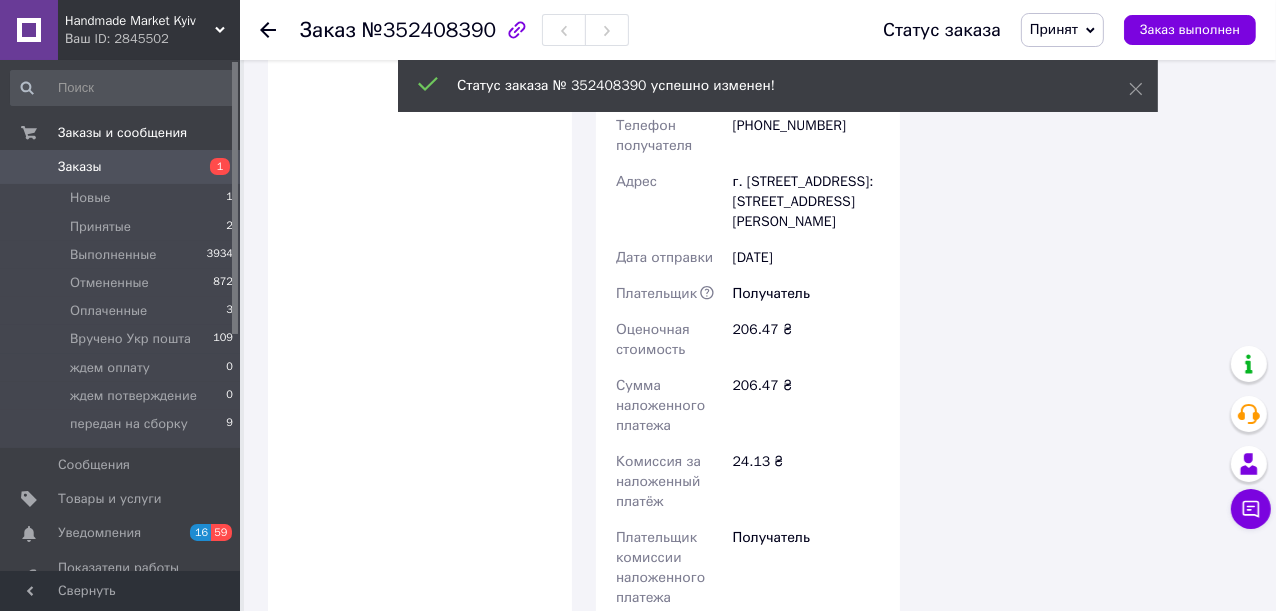 scroll, scrollTop: 2091, scrollLeft: 0, axis: vertical 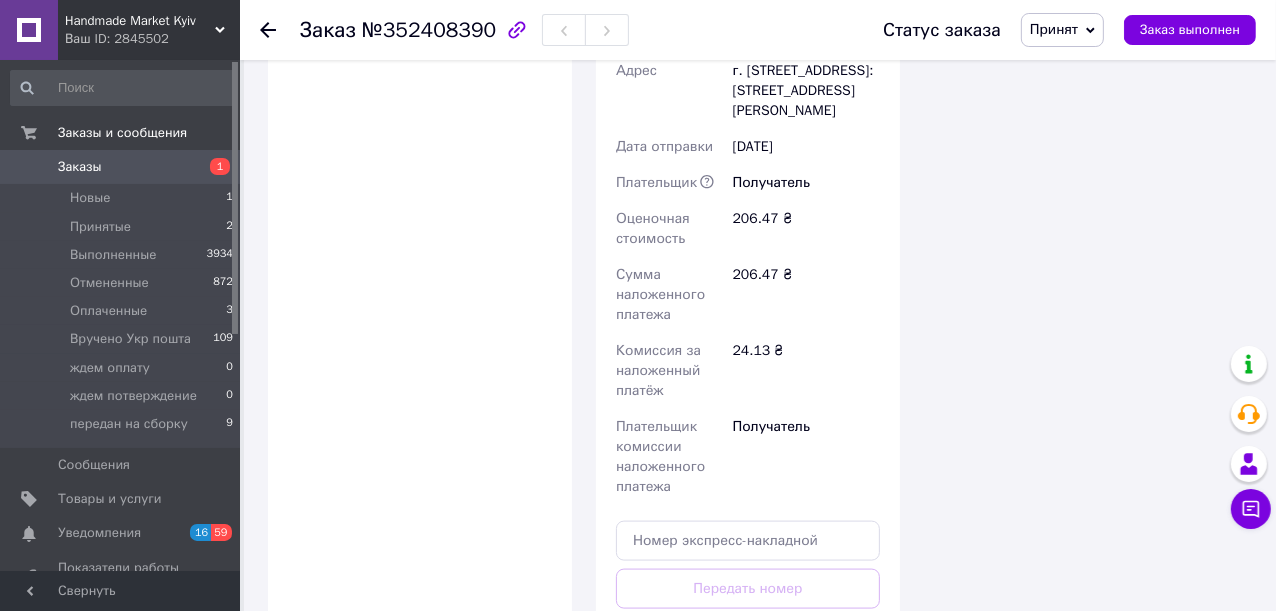 click on "Сгенерировать ЭН" at bounding box center [748, 678] 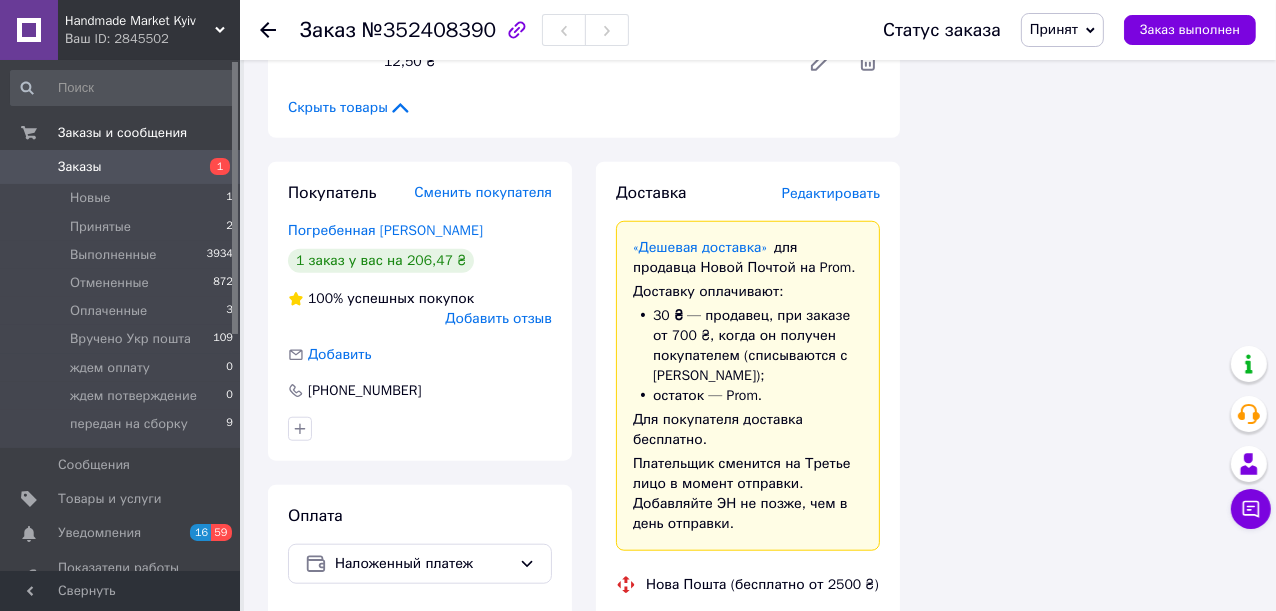 scroll, scrollTop: 1454, scrollLeft: 0, axis: vertical 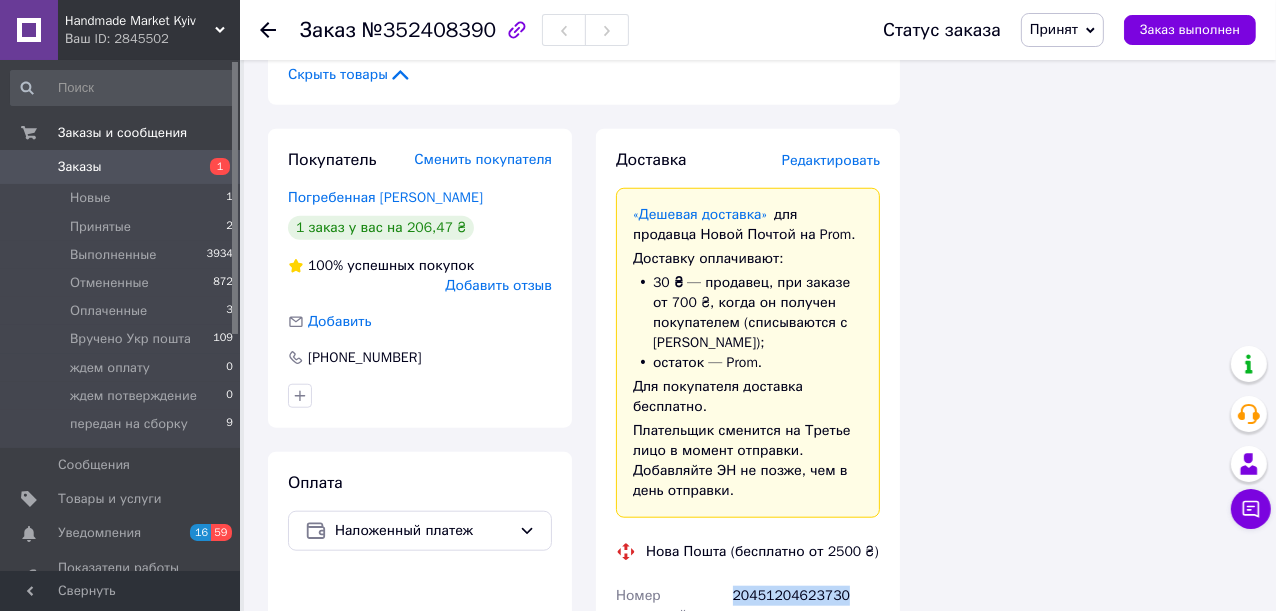 drag, startPoint x: 841, startPoint y: 339, endPoint x: 708, endPoint y: 325, distance: 133.73482 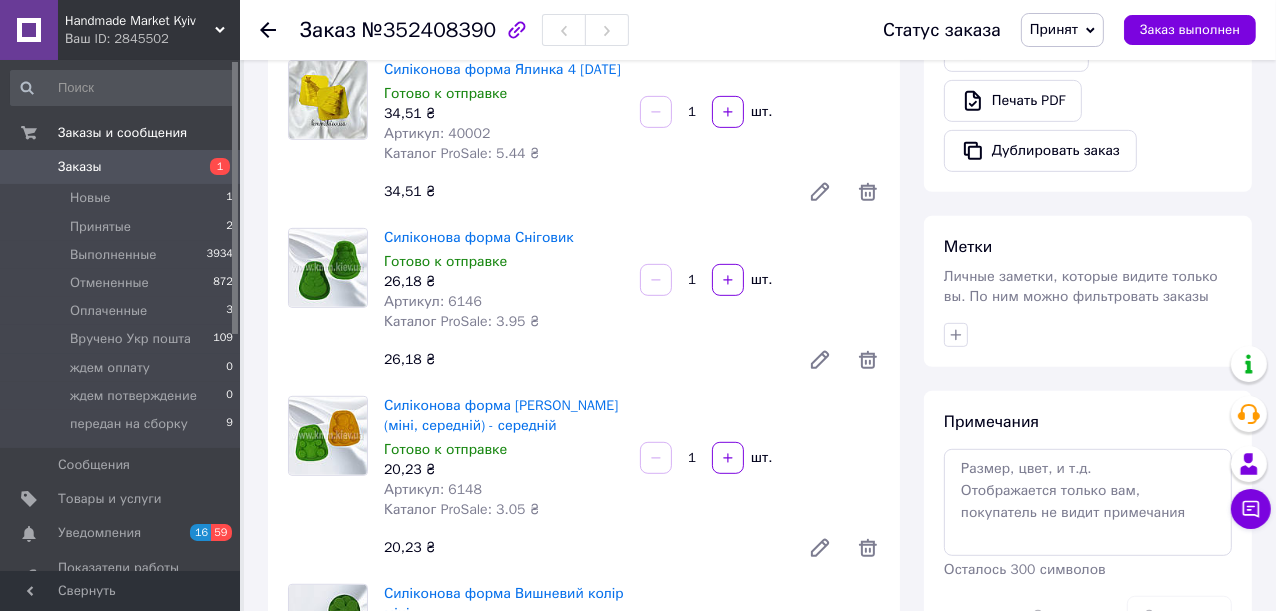 scroll, scrollTop: 727, scrollLeft: 0, axis: vertical 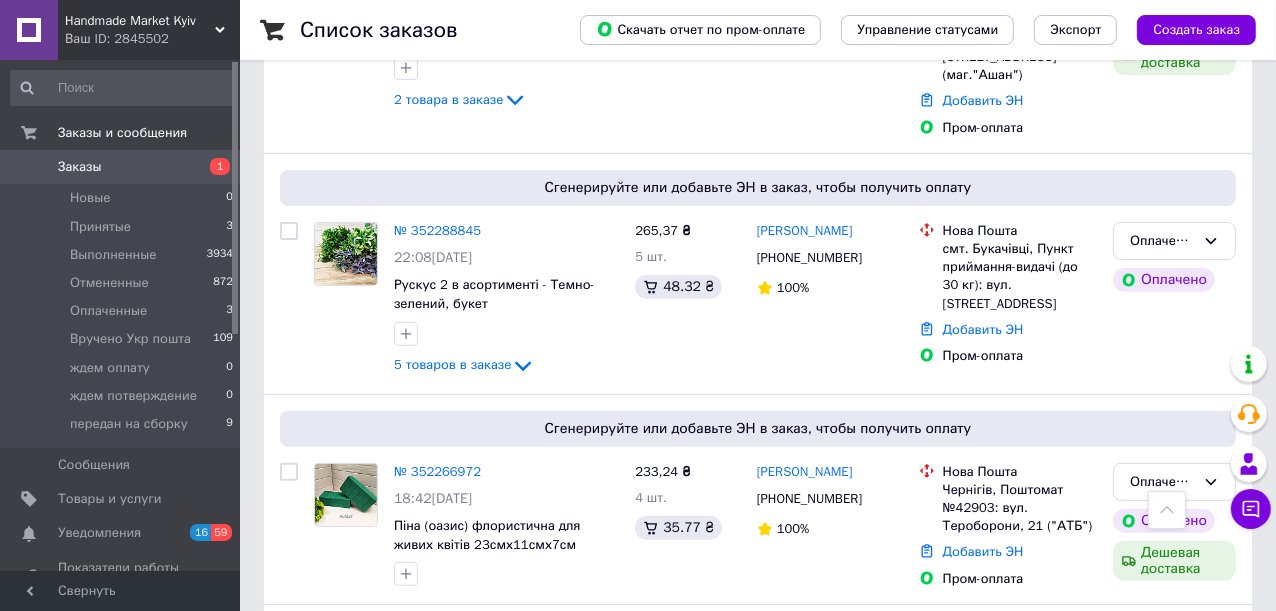 click 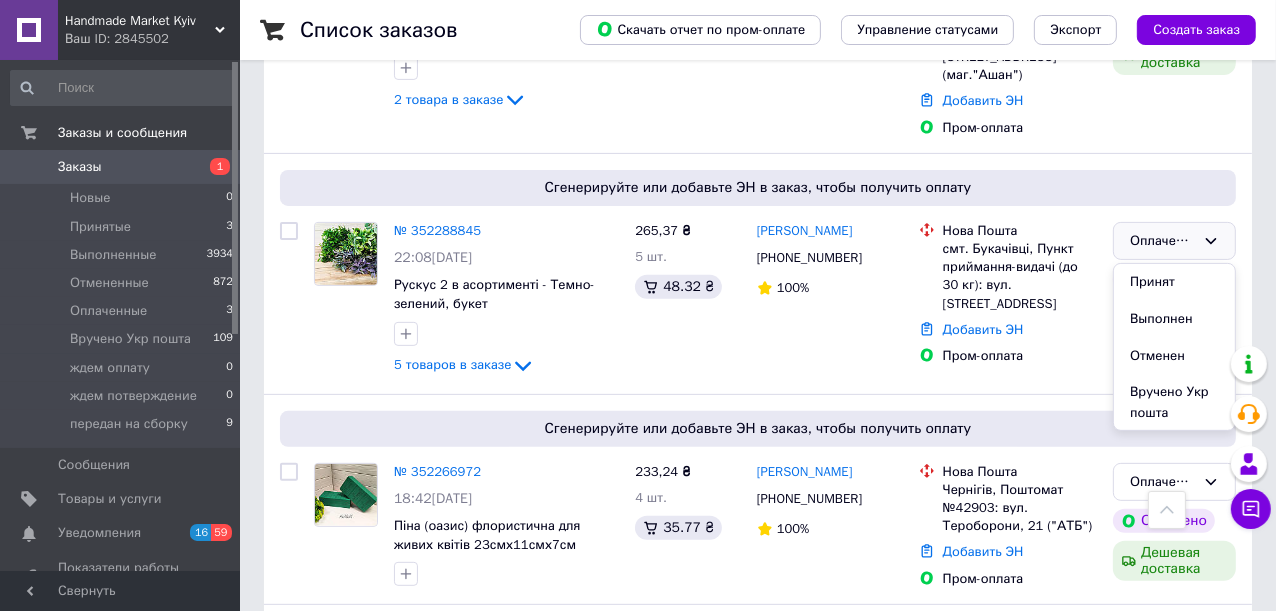 click on "Принят" at bounding box center [1174, 282] 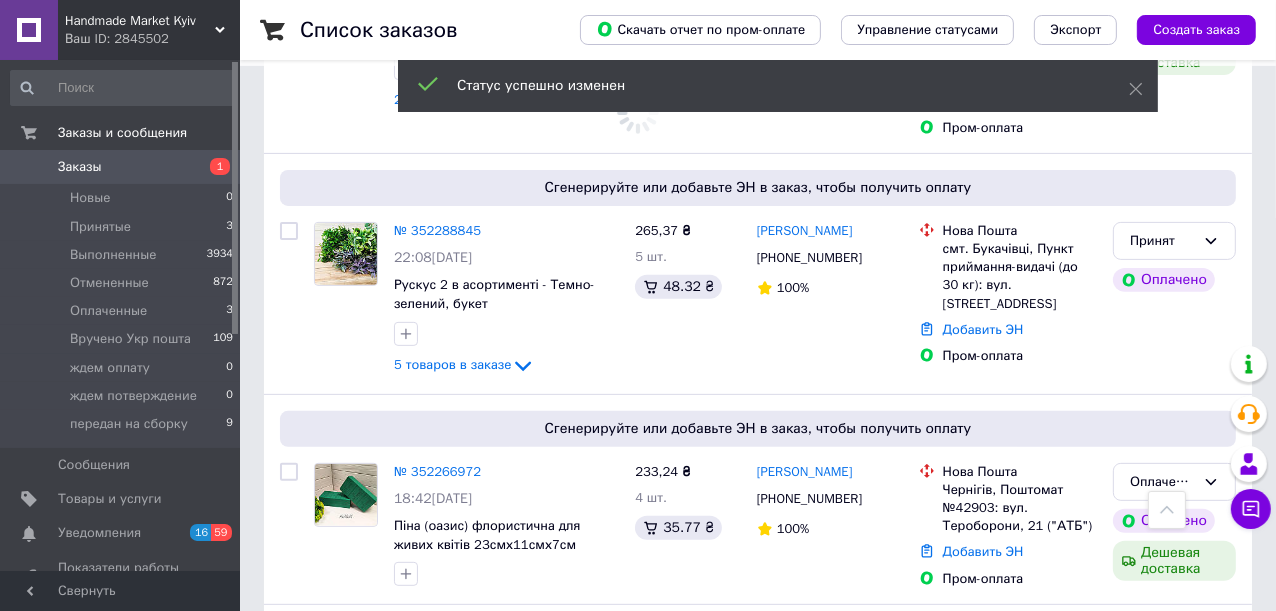 click on "Оплаченный" at bounding box center [1174, 482] 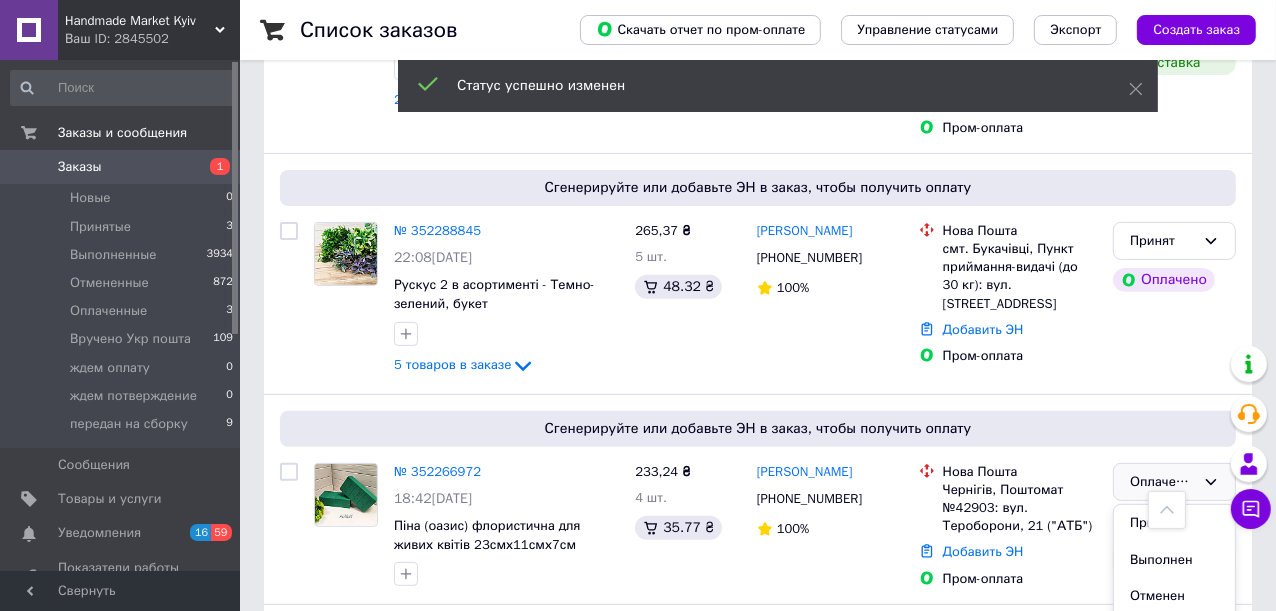 click on "Принят" at bounding box center (1174, 523) 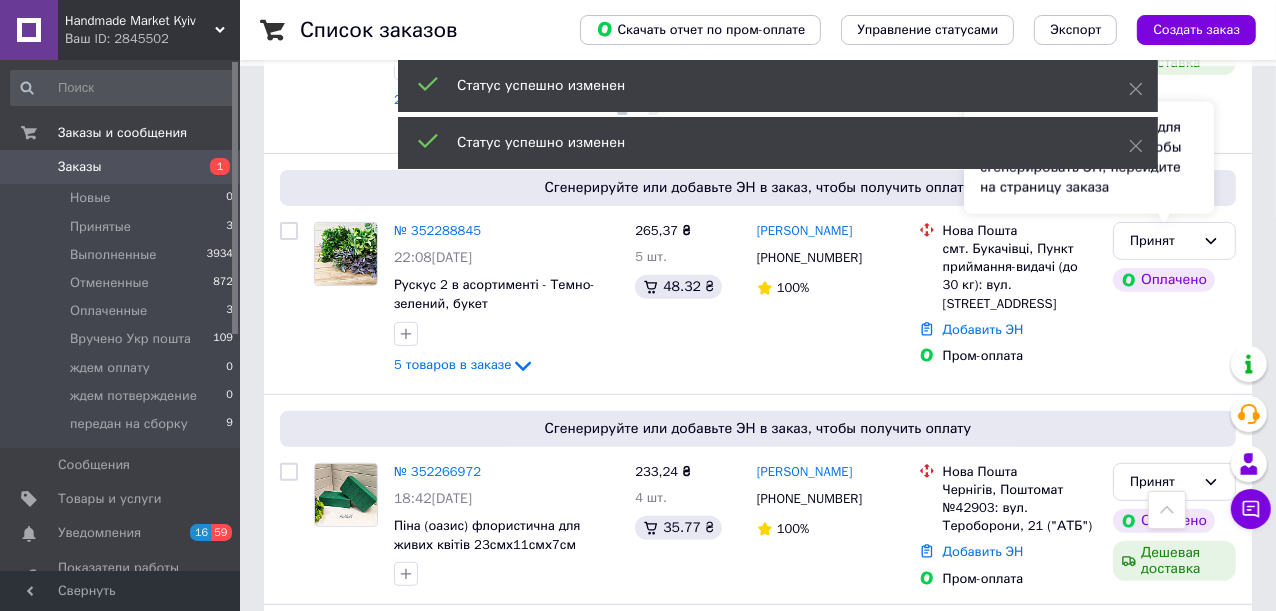 scroll, scrollTop: 818, scrollLeft: 0, axis: vertical 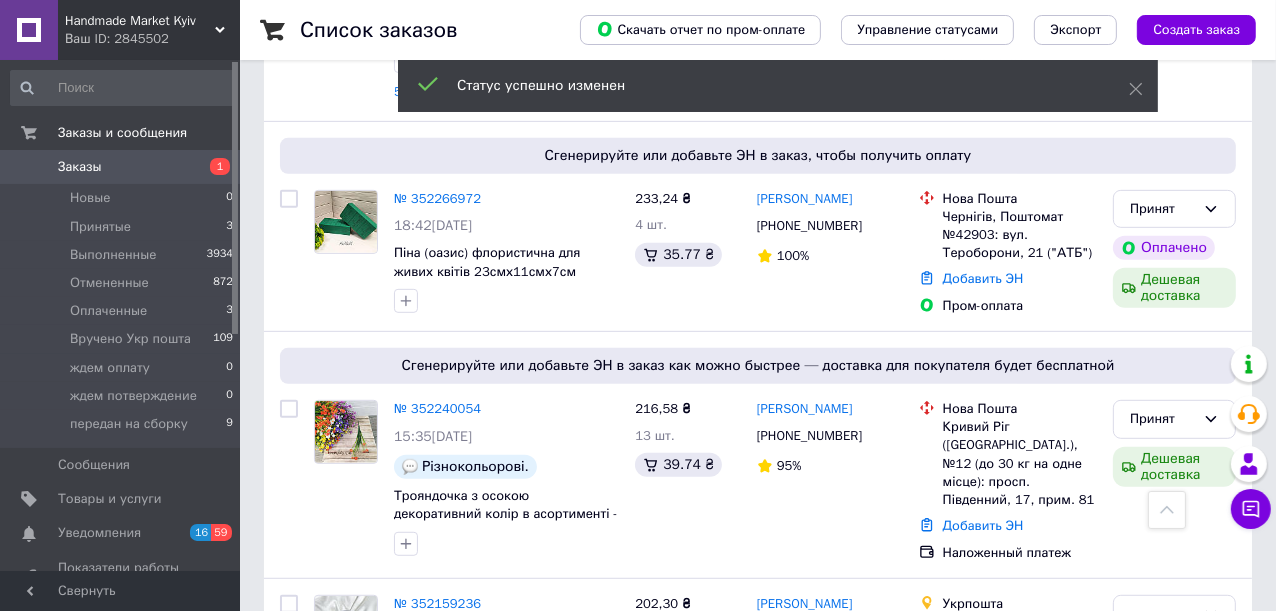 click 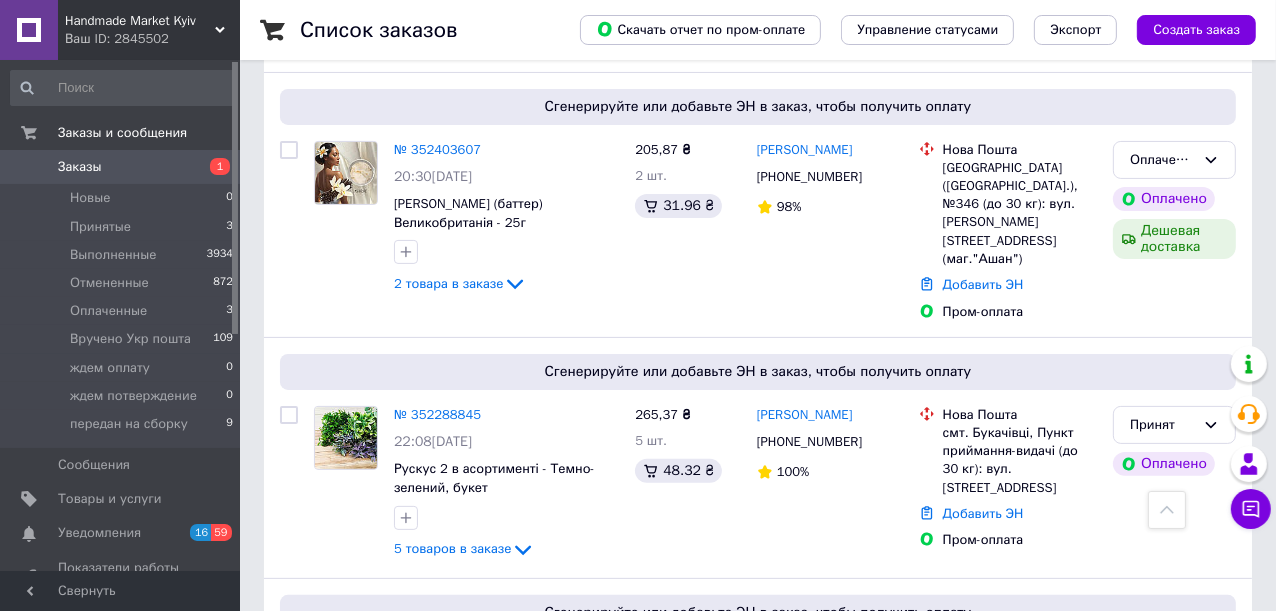 scroll, scrollTop: 181, scrollLeft: 0, axis: vertical 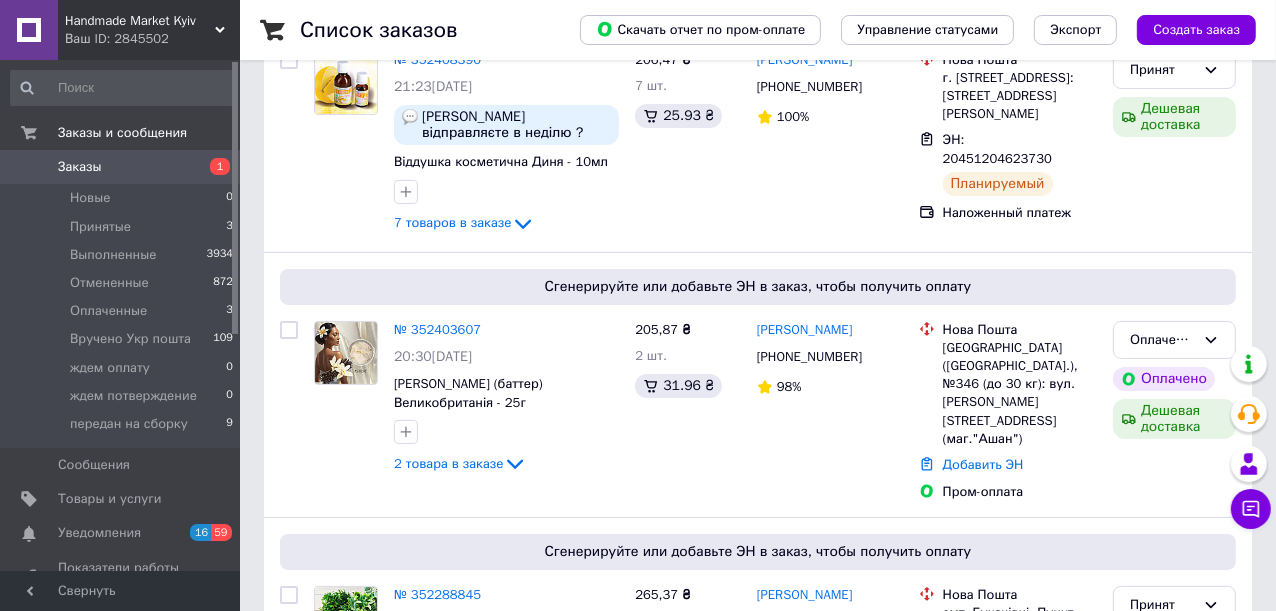 click 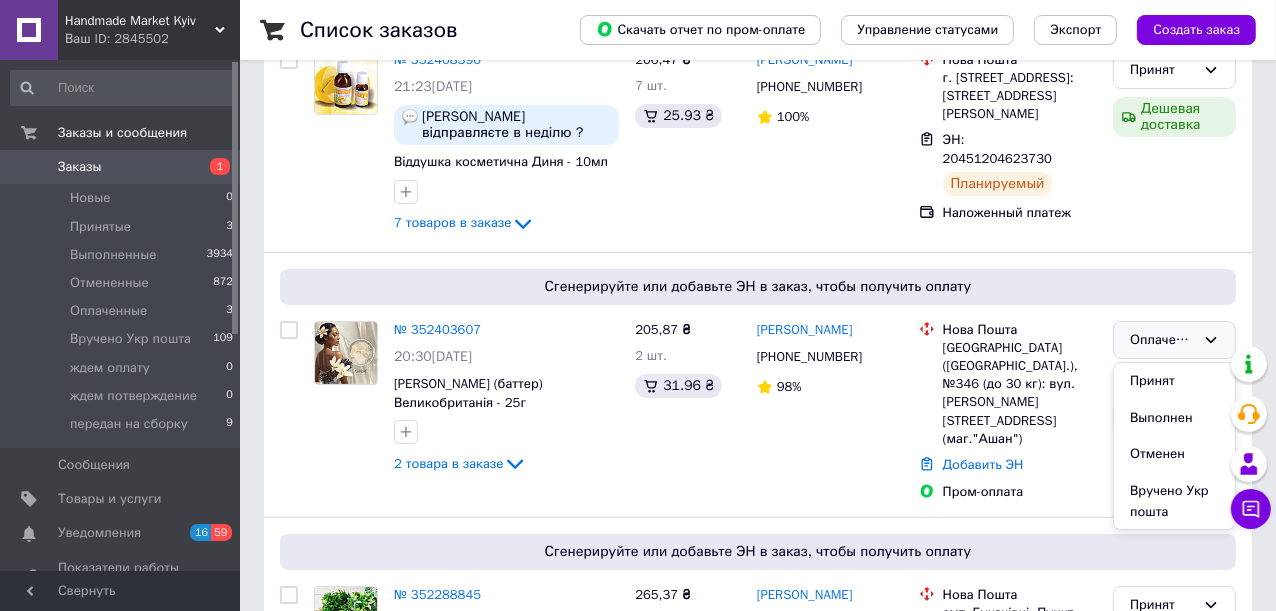 drag, startPoint x: 1160, startPoint y: 366, endPoint x: 1132, endPoint y: 353, distance: 30.870699 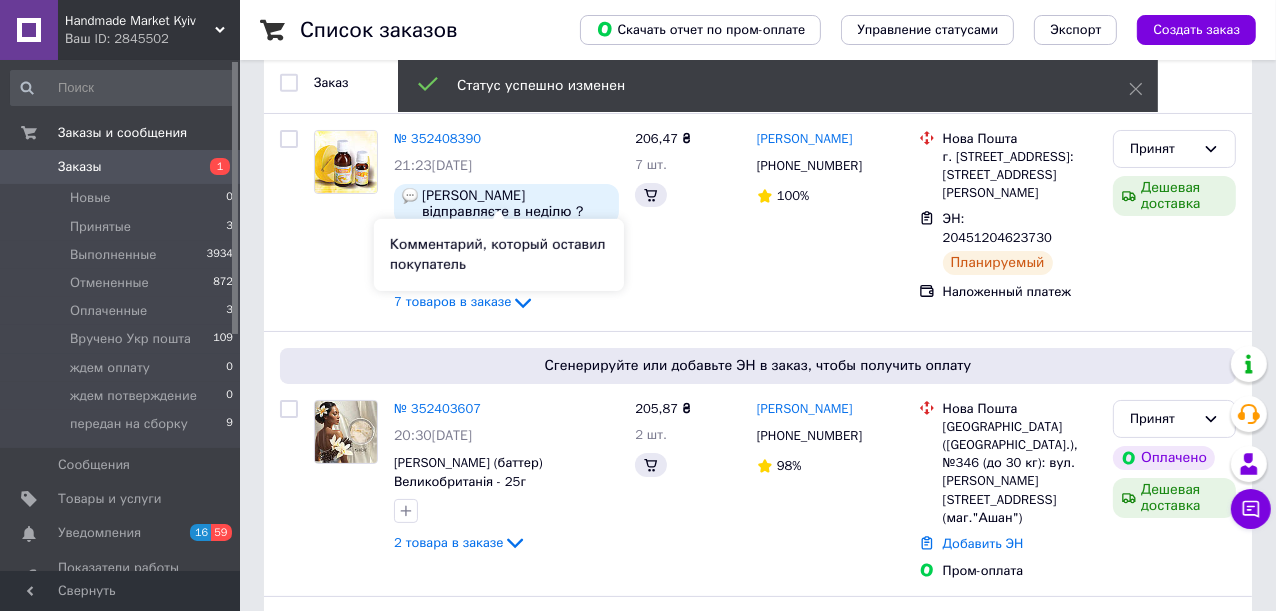 scroll, scrollTop: 0, scrollLeft: 0, axis: both 